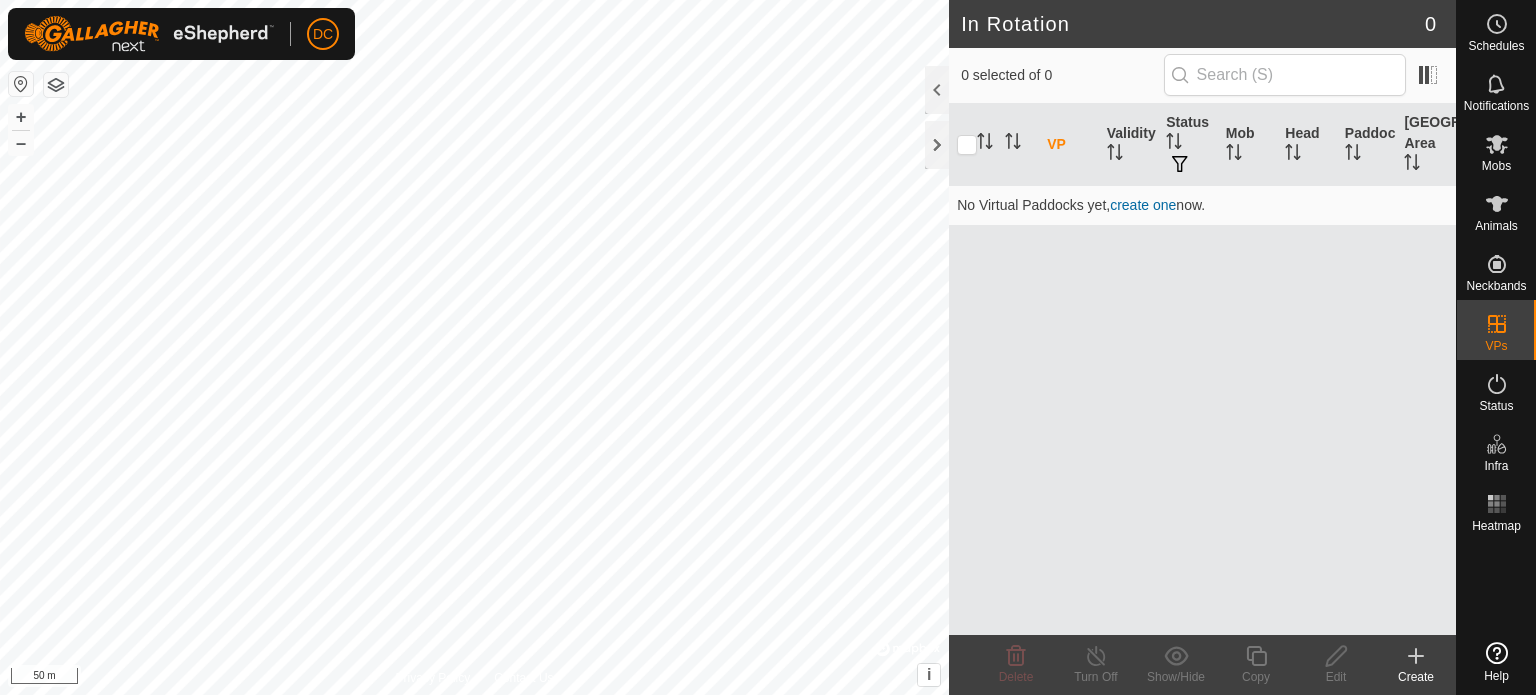 scroll, scrollTop: 0, scrollLeft: 0, axis: both 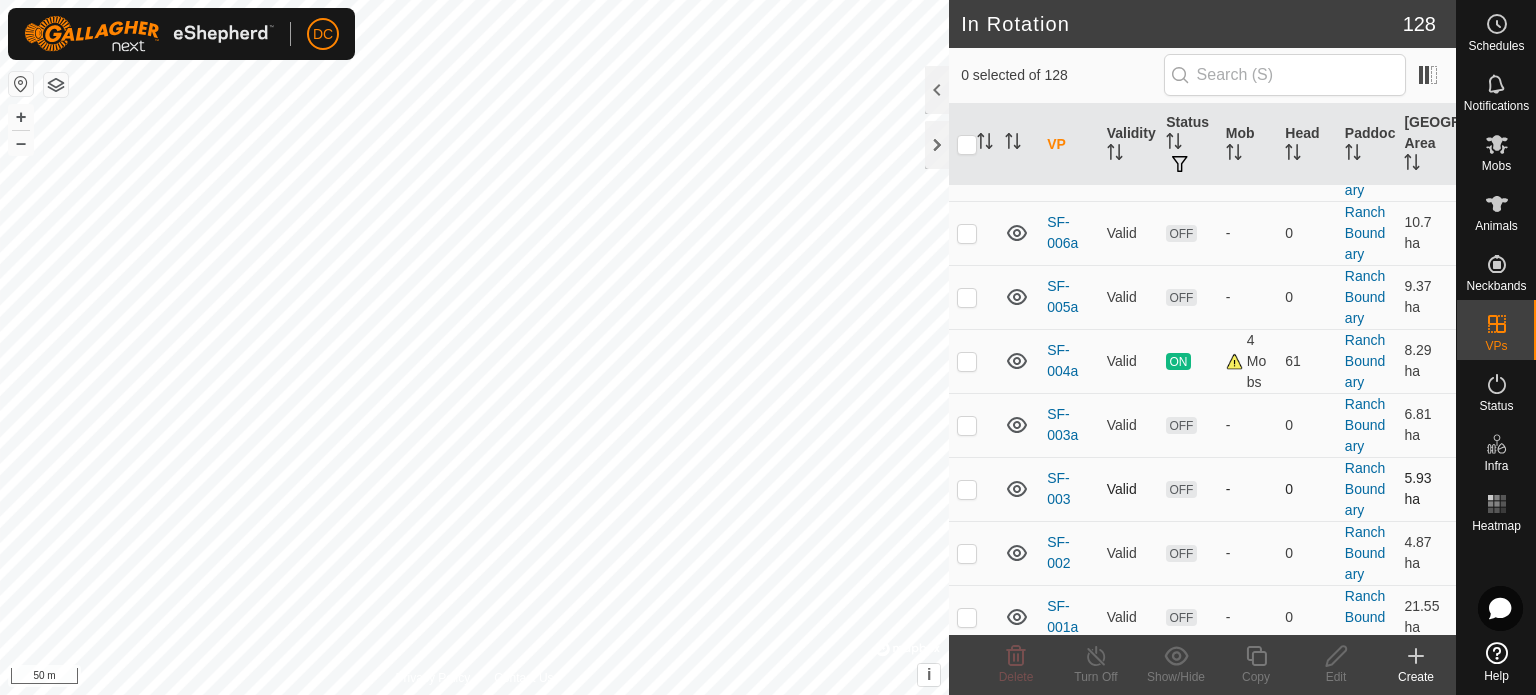 click at bounding box center (967, 489) 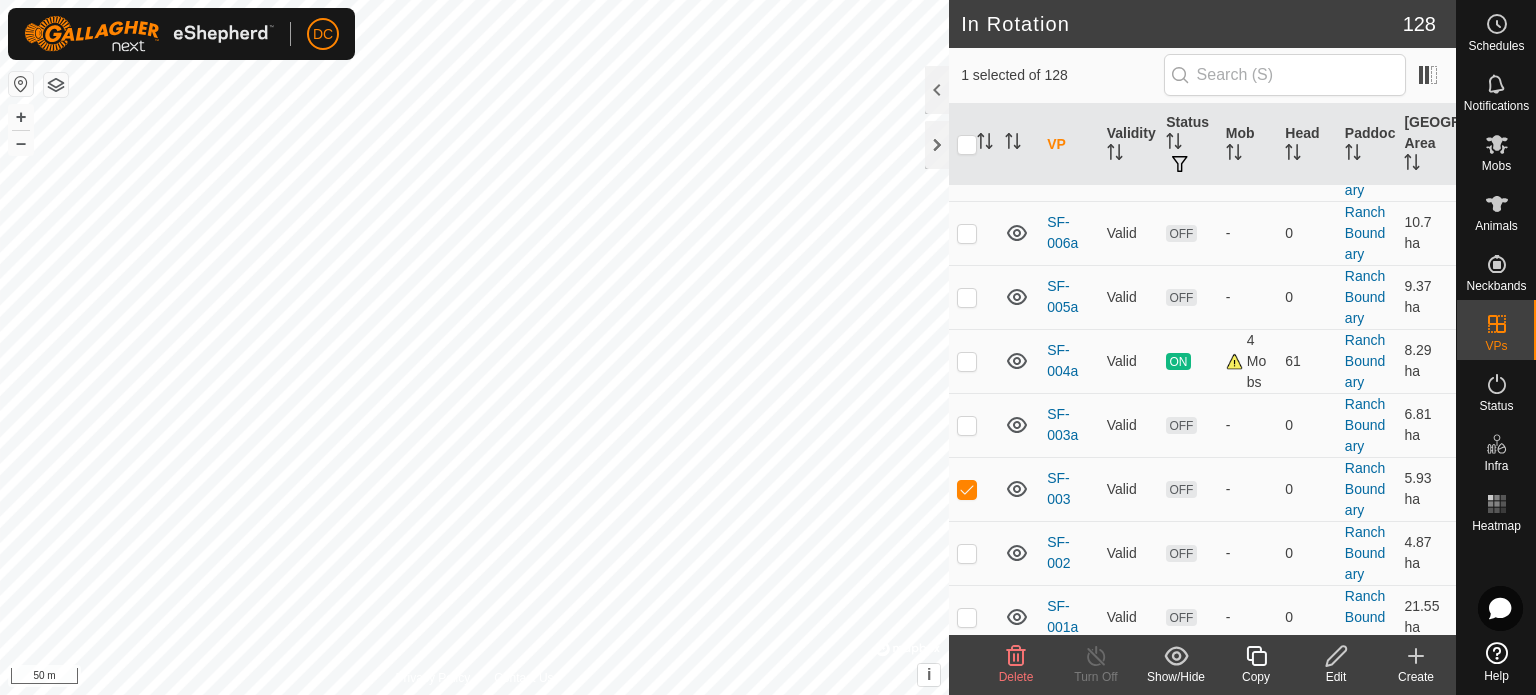click 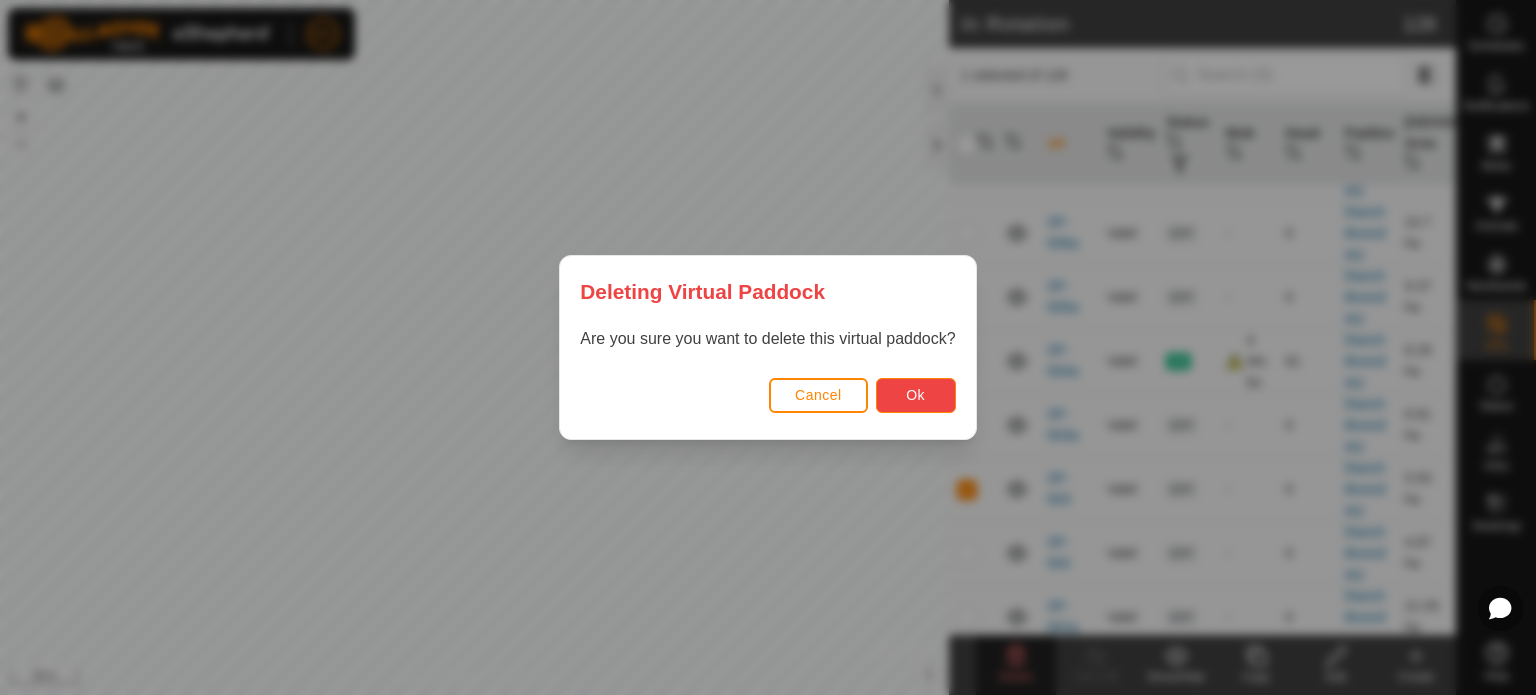 click on "Ok" at bounding box center [915, 395] 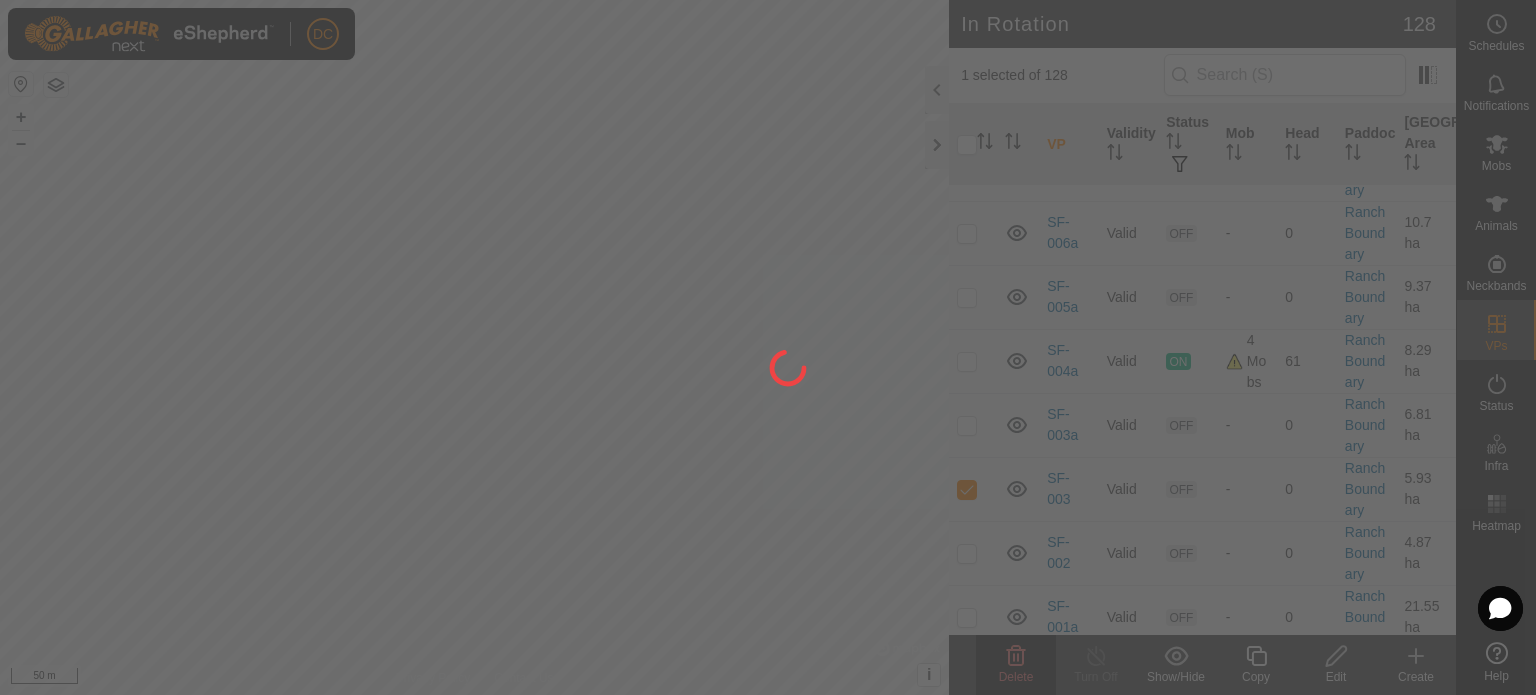 checkbox on "false" 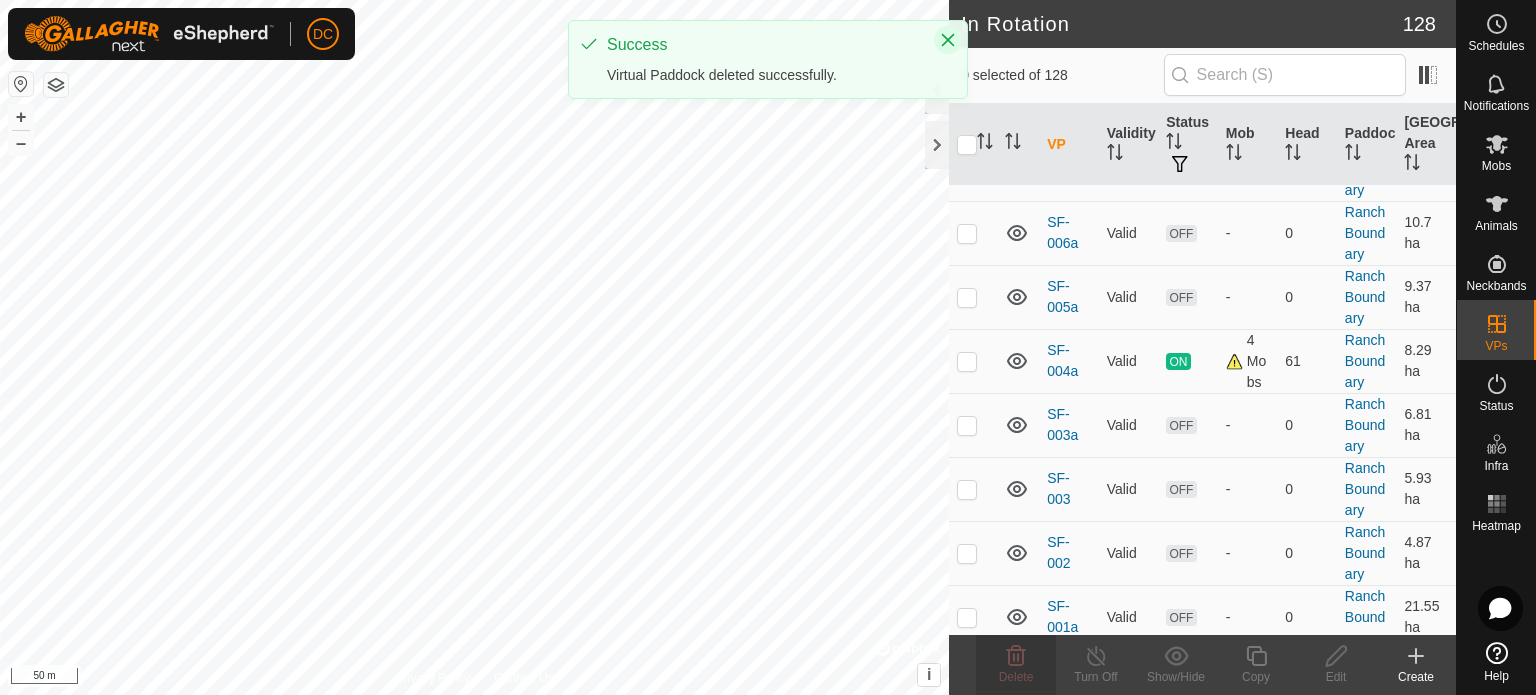 click 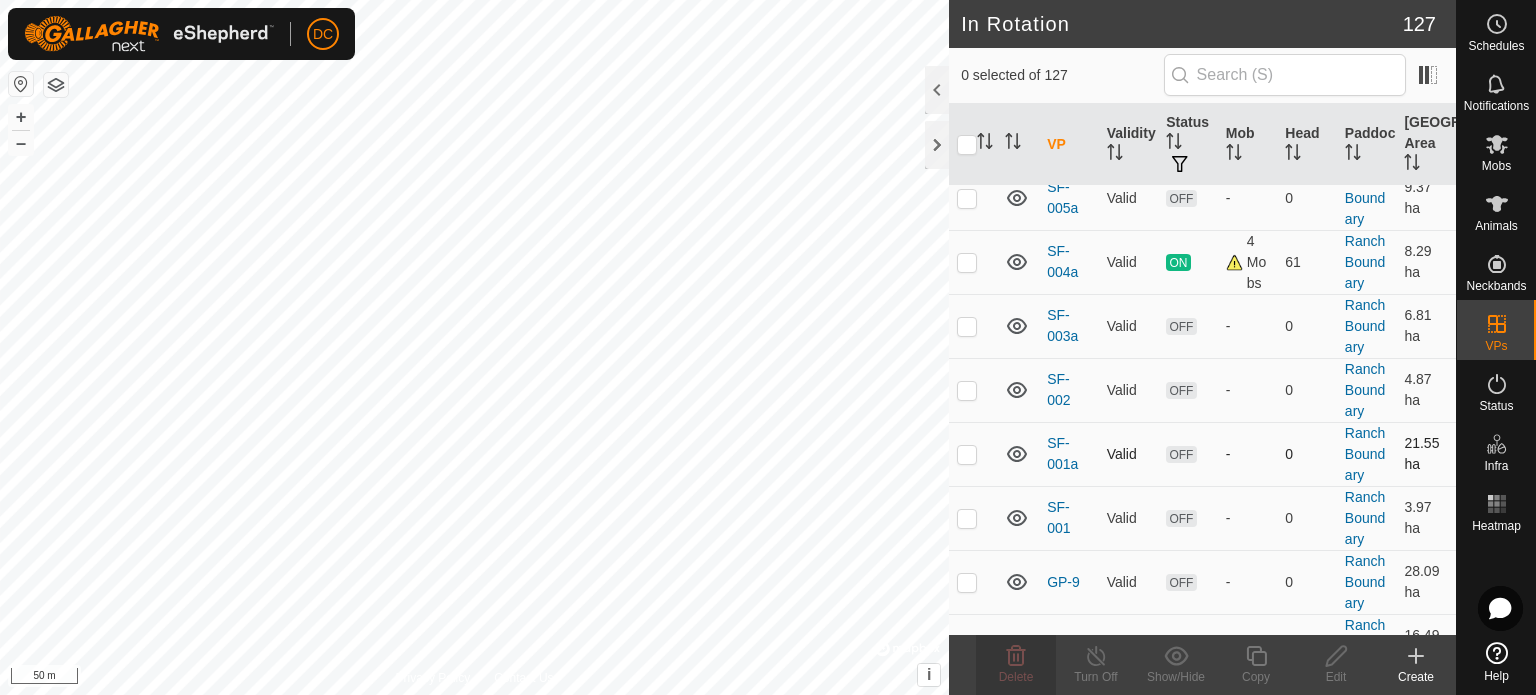 scroll, scrollTop: 1400, scrollLeft: 0, axis: vertical 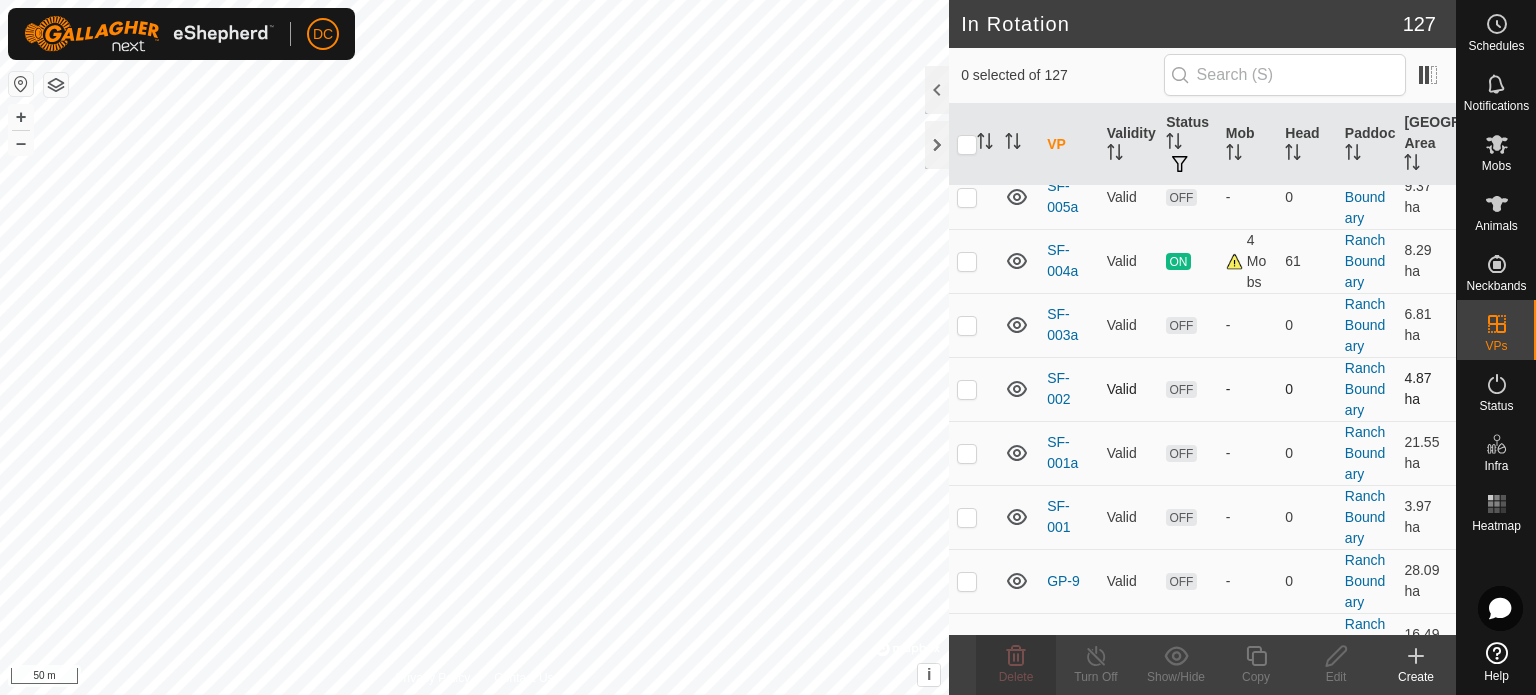 click at bounding box center (967, 389) 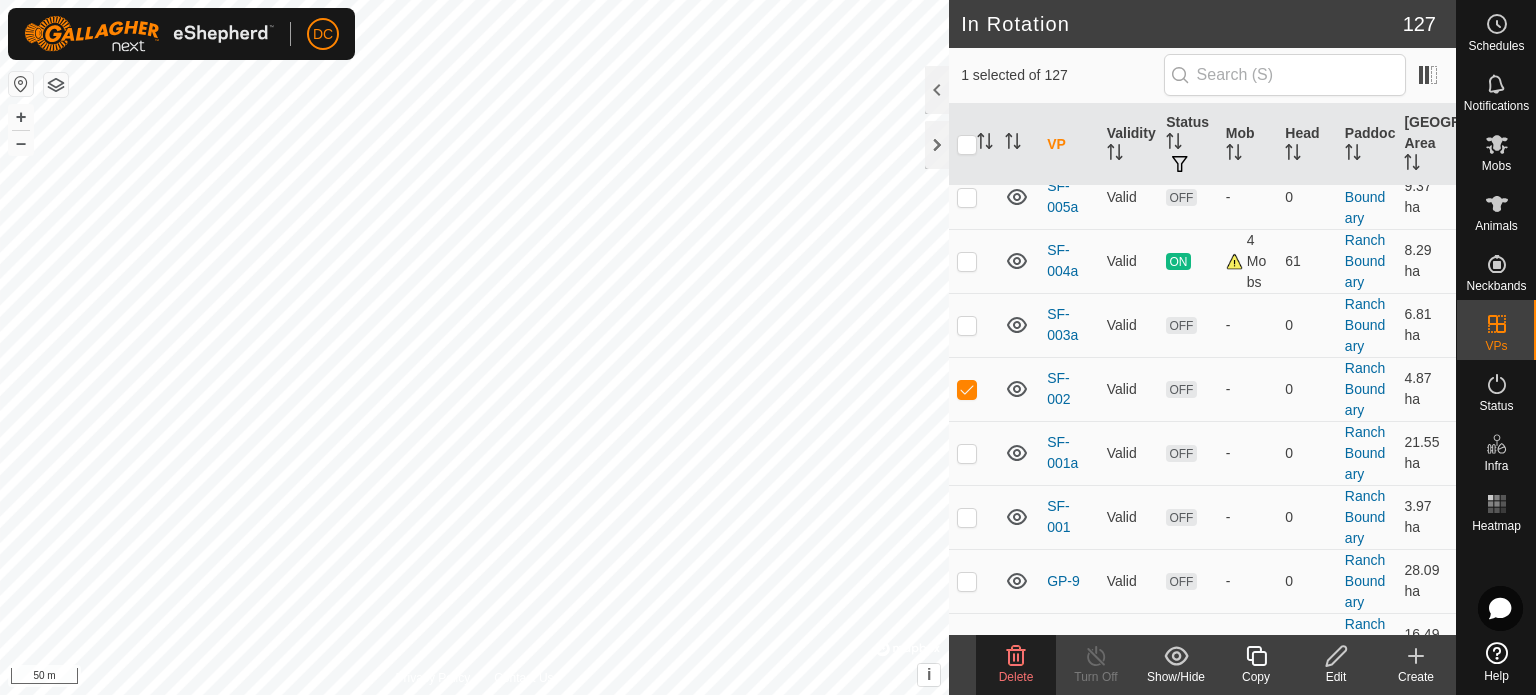 click 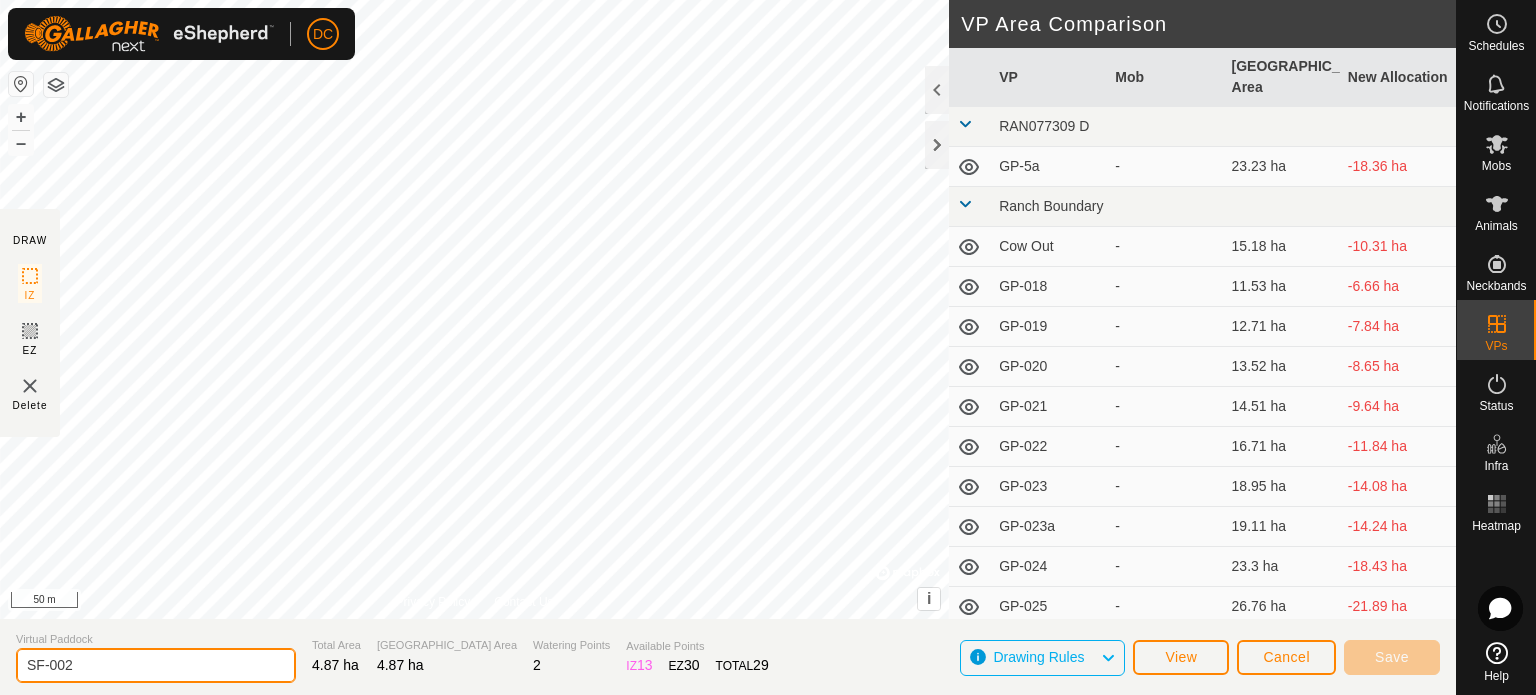 click on "SF-002" 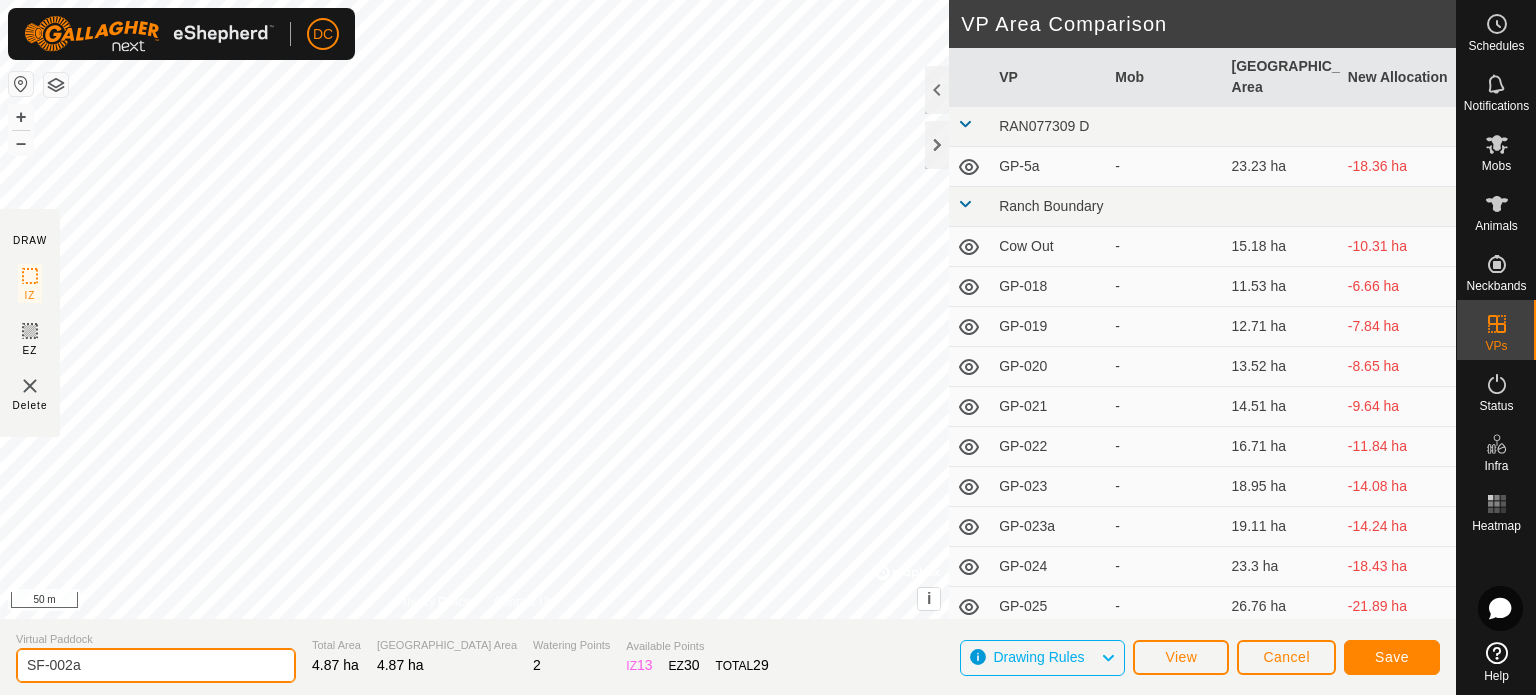 type on "SF-002a" 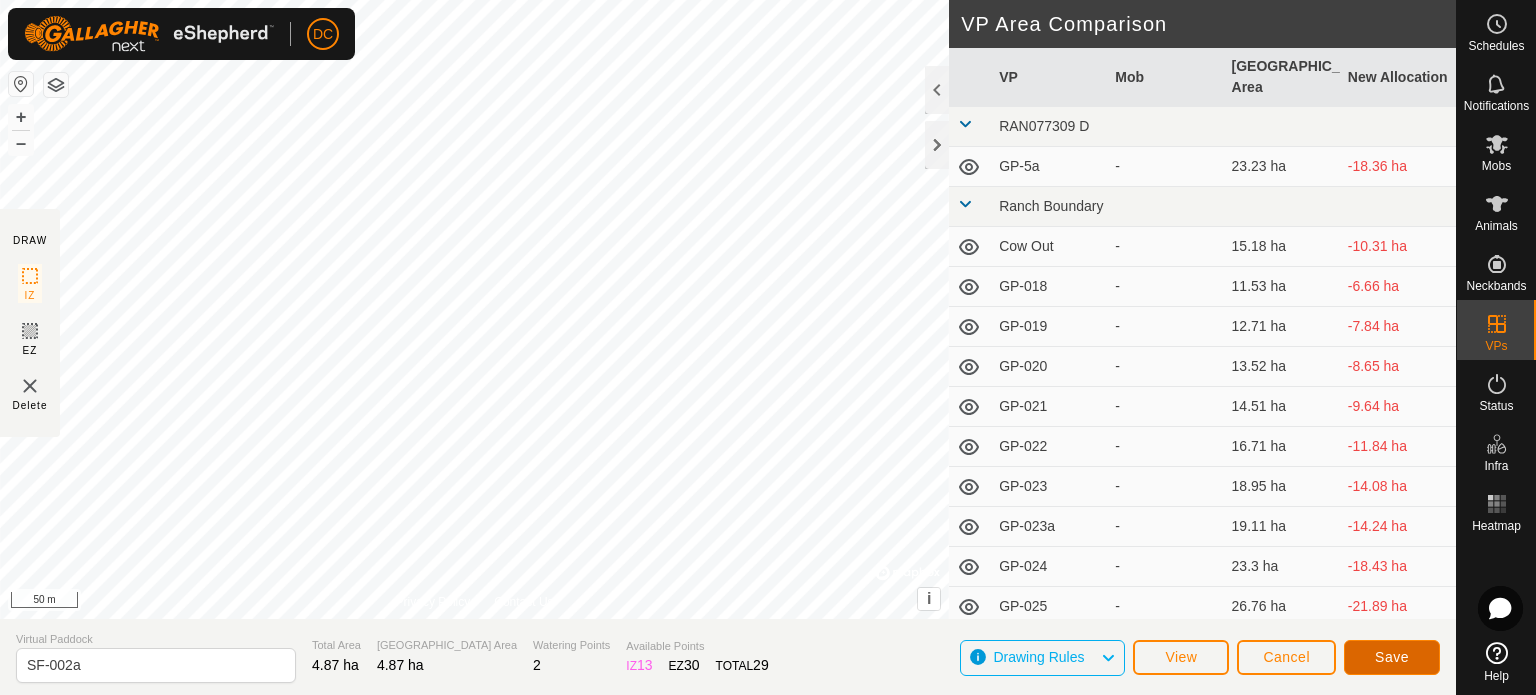 click on "Save" 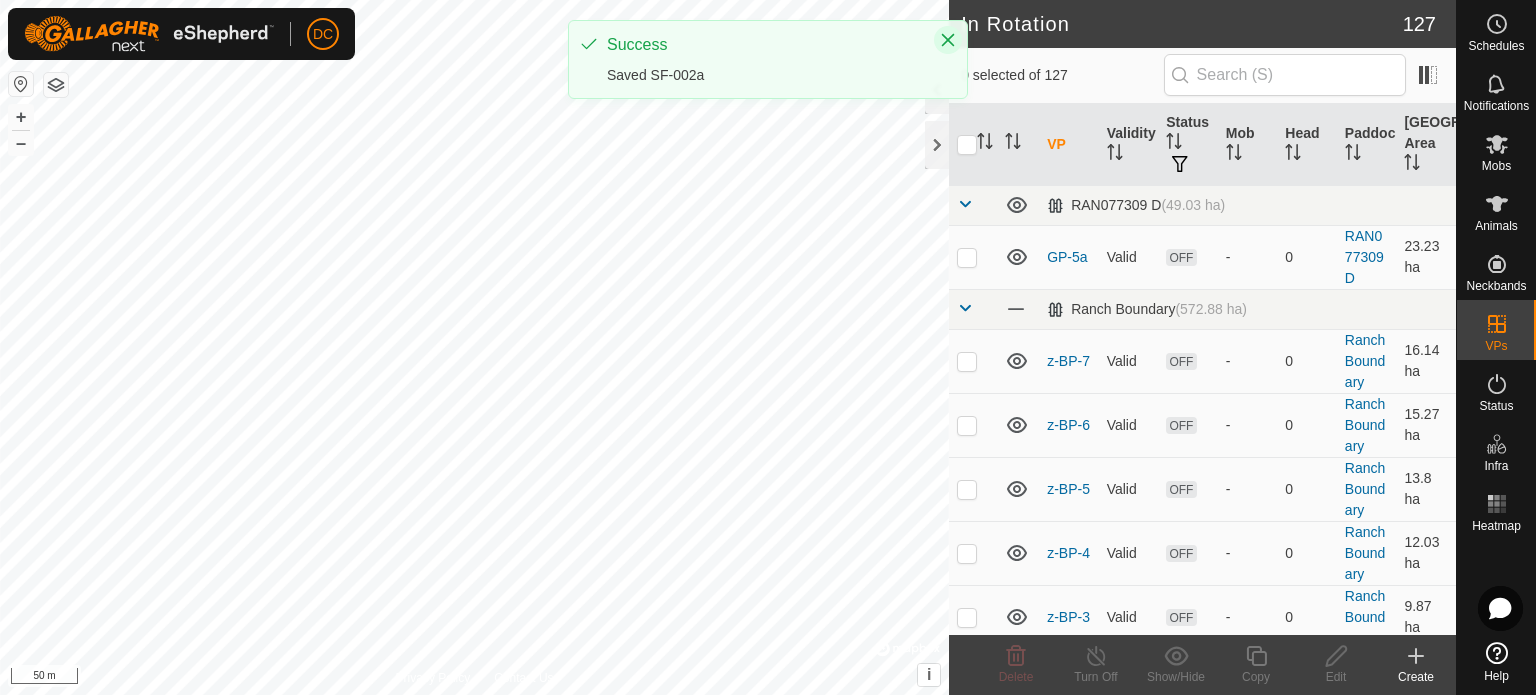 click 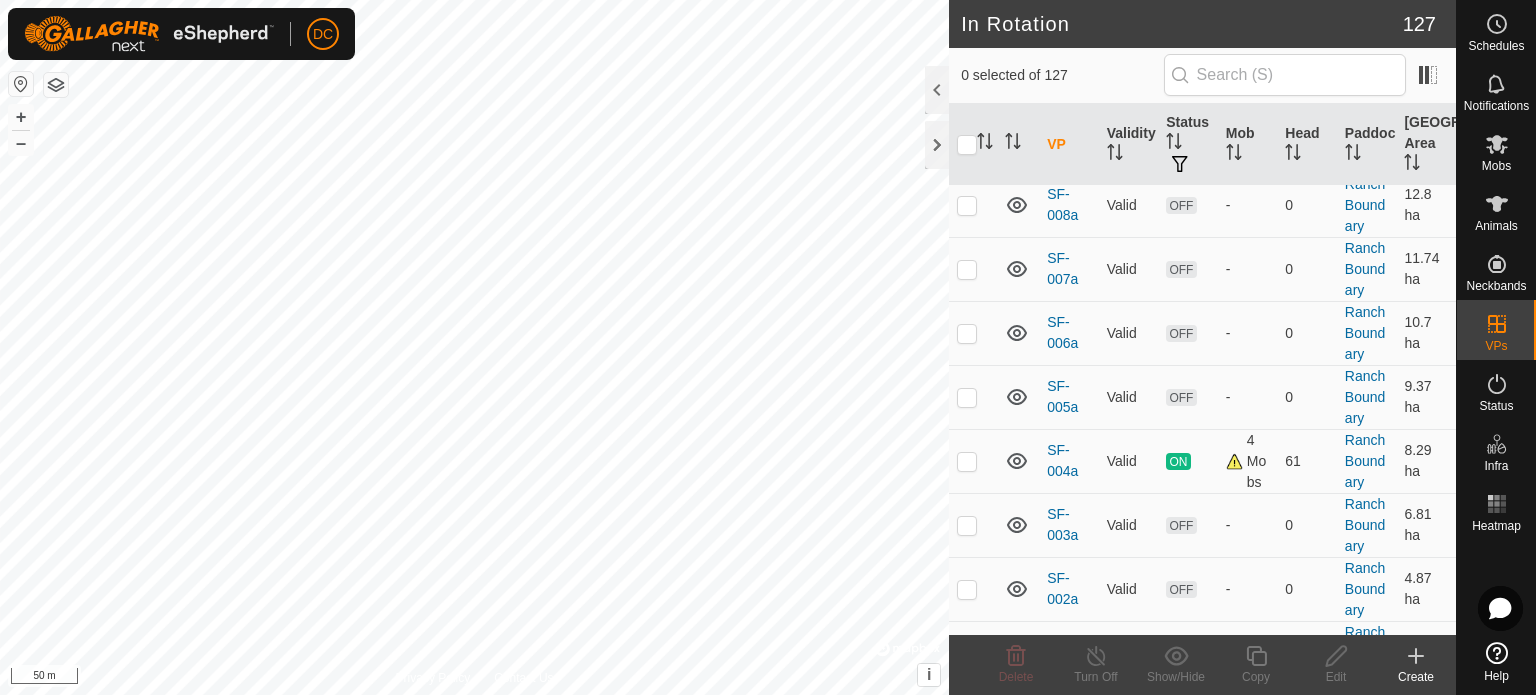 scroll, scrollTop: 1400, scrollLeft: 0, axis: vertical 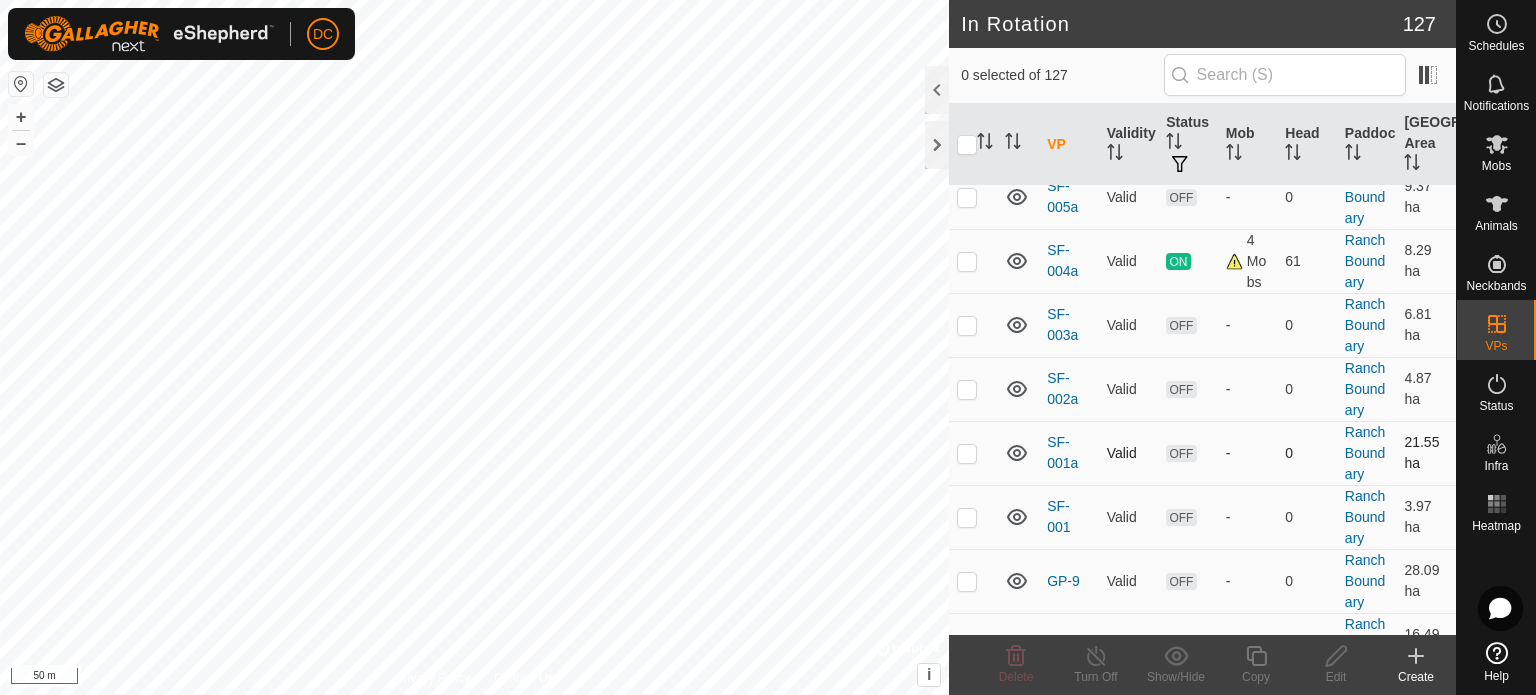 click at bounding box center [967, 453] 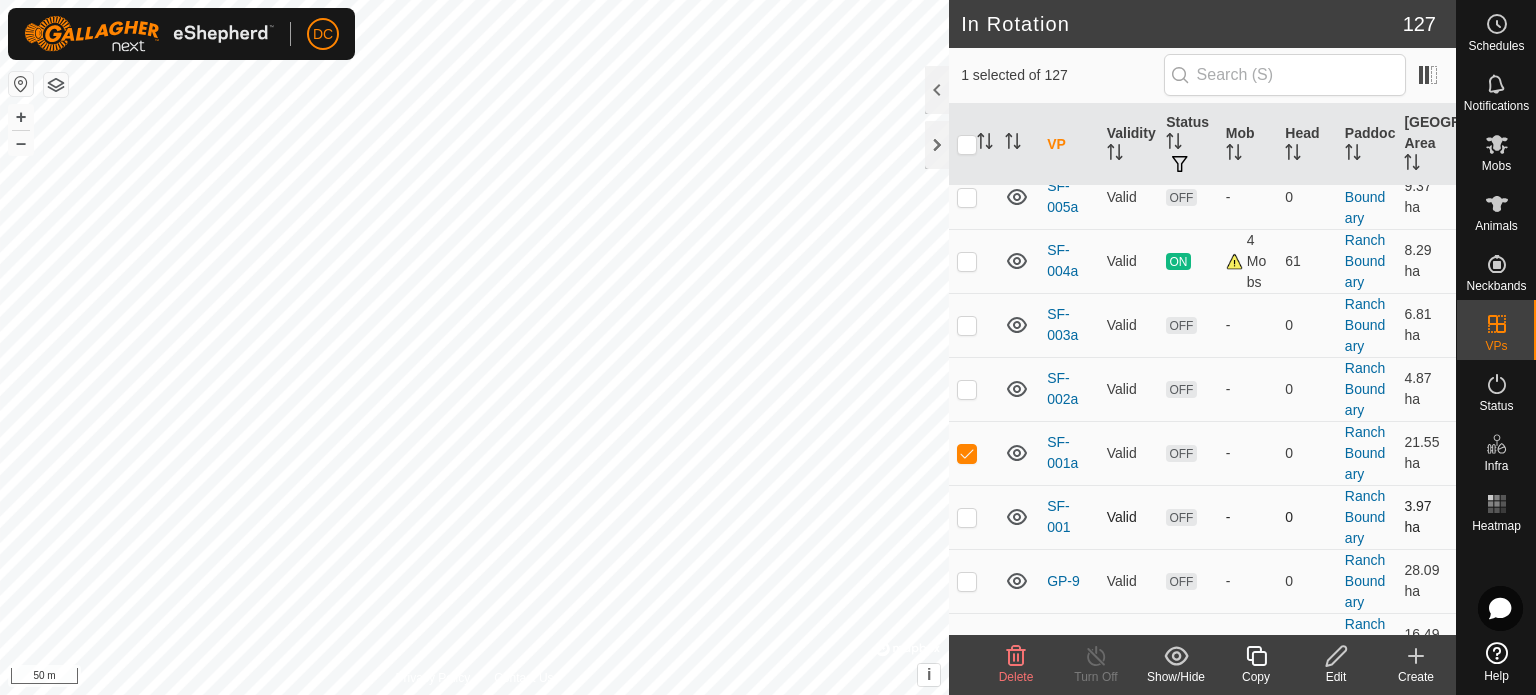 click at bounding box center (967, 517) 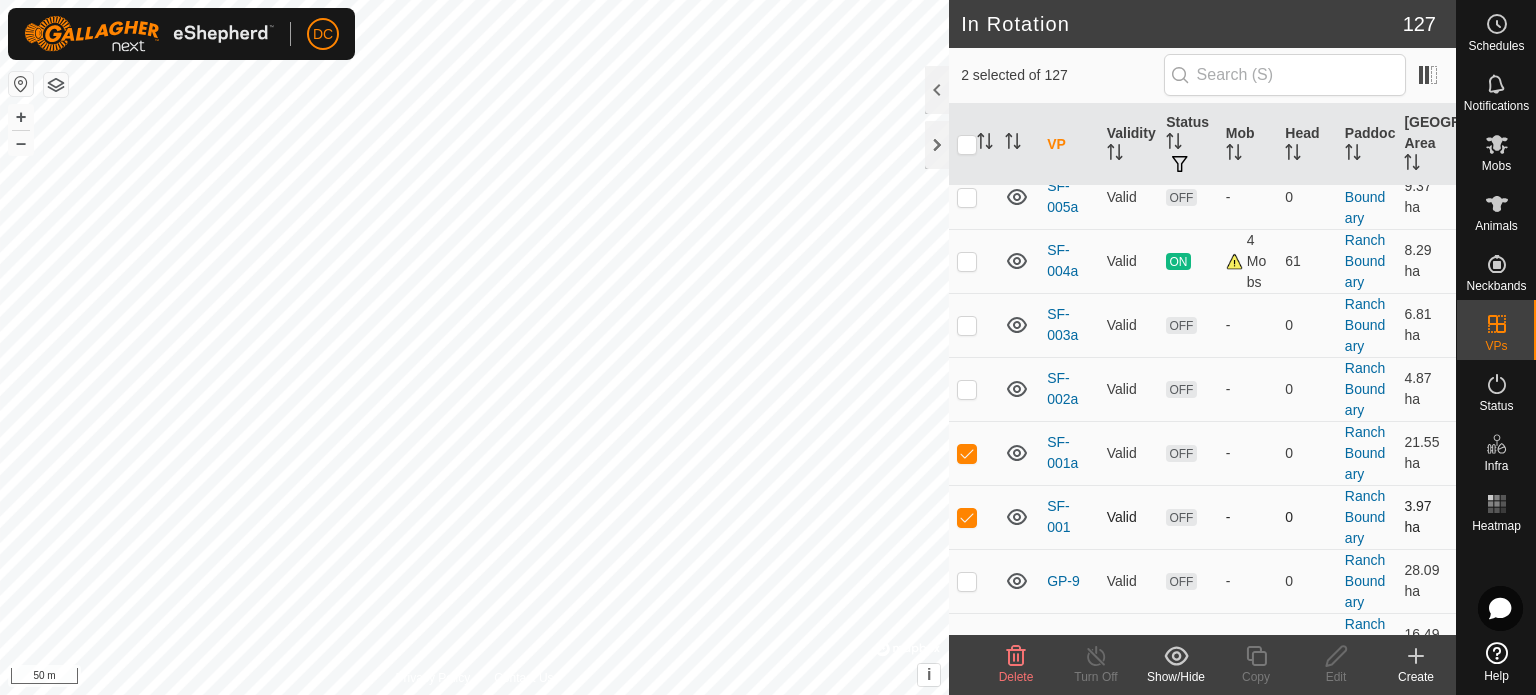 click at bounding box center (967, 517) 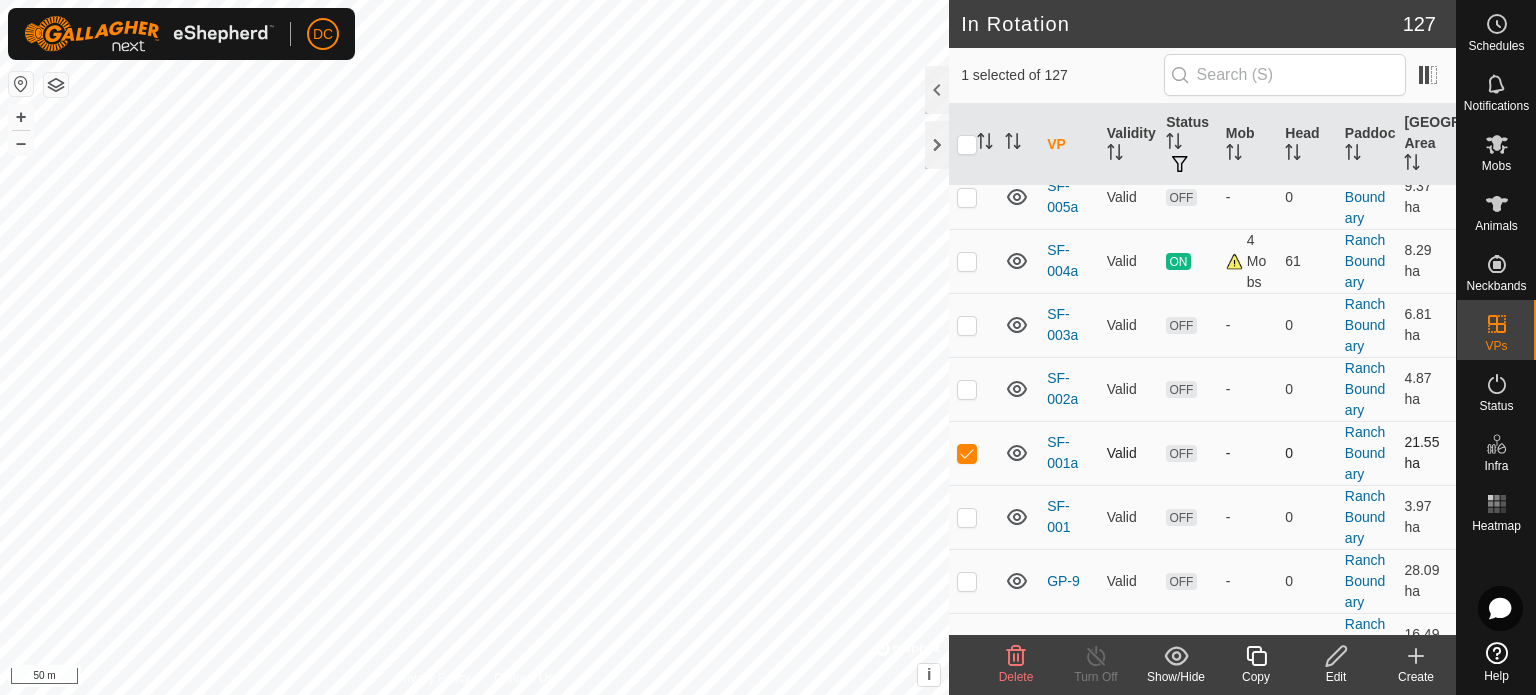 click at bounding box center (967, 453) 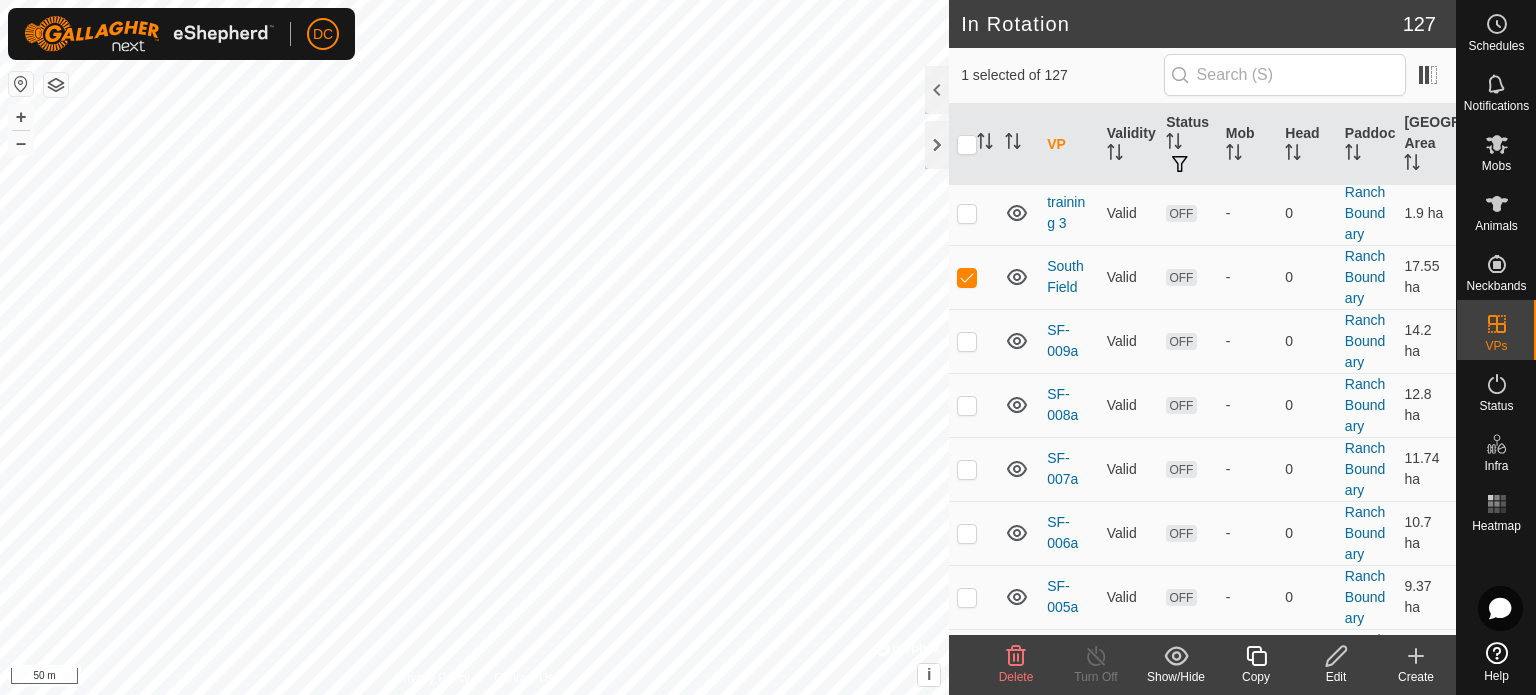 scroll, scrollTop: 900, scrollLeft: 0, axis: vertical 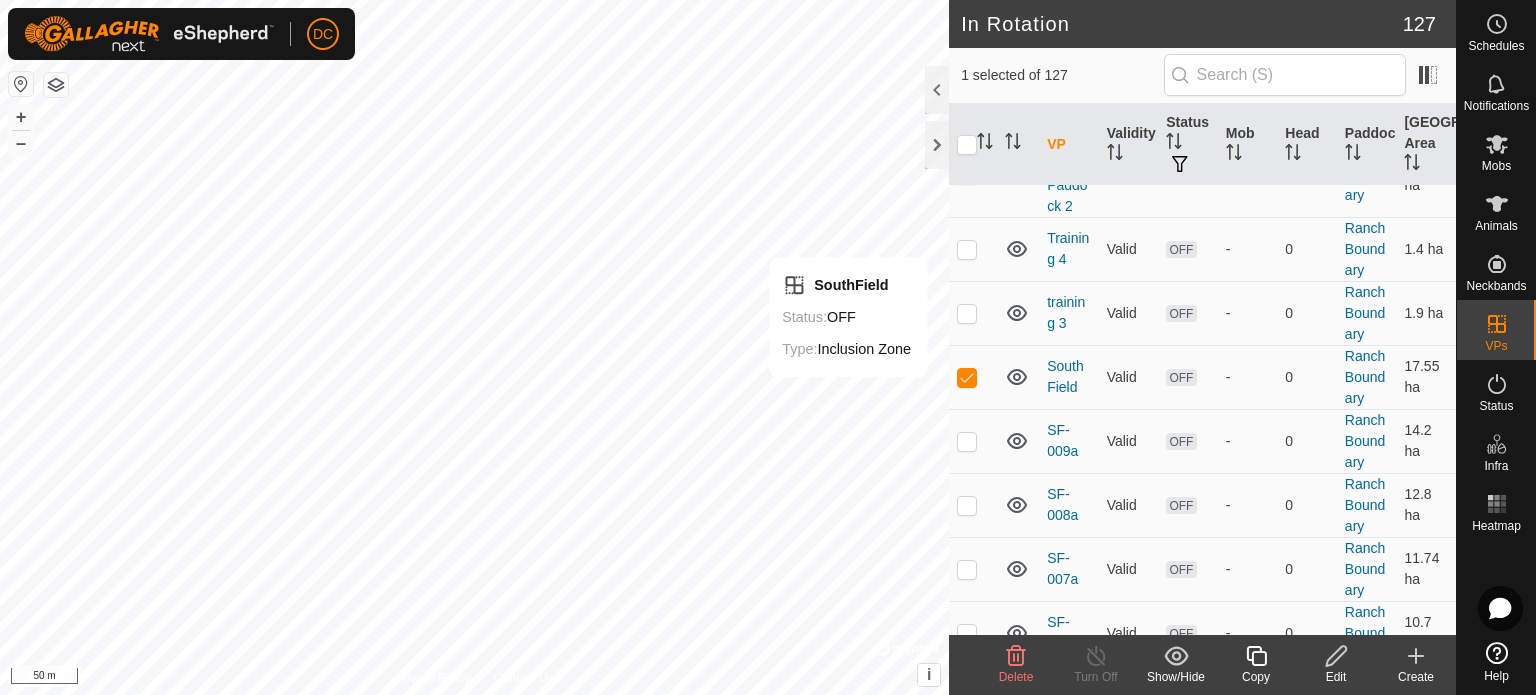 click 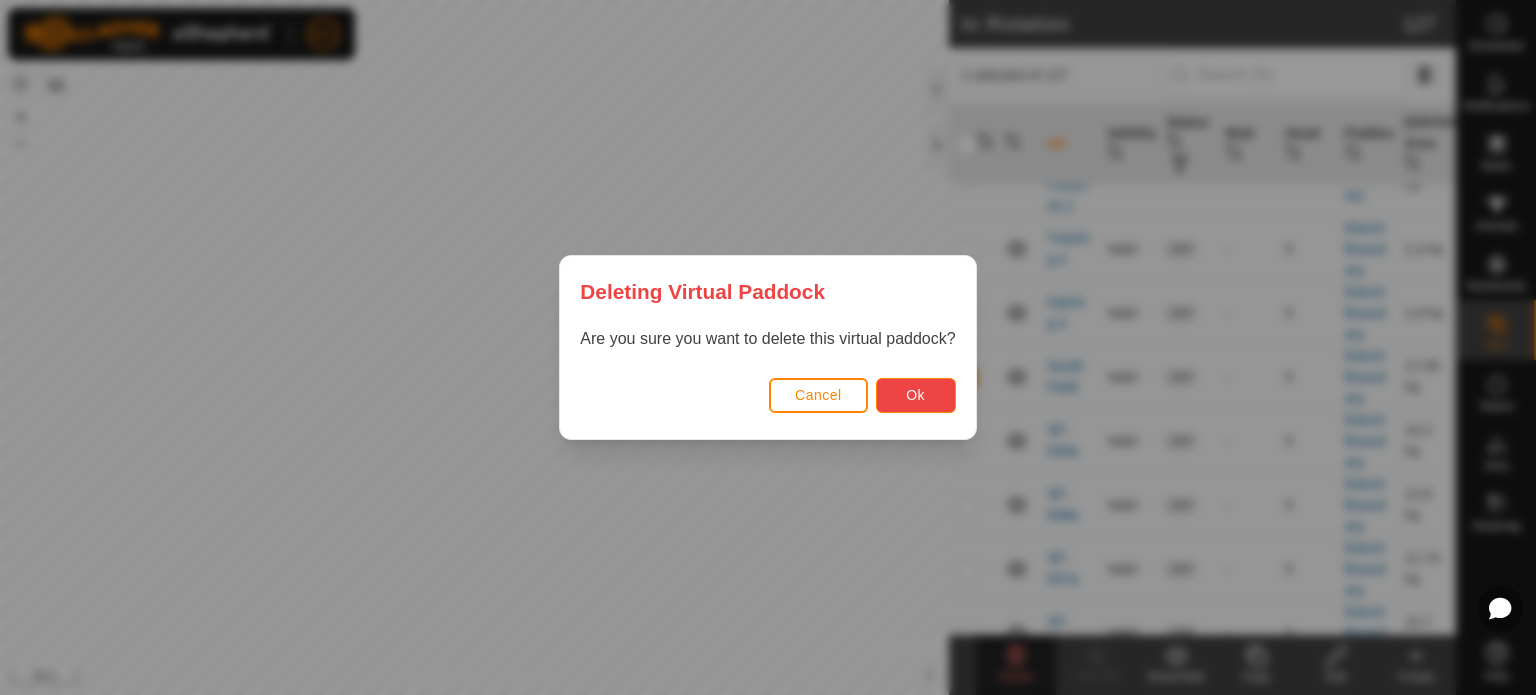 click on "Ok" at bounding box center (915, 395) 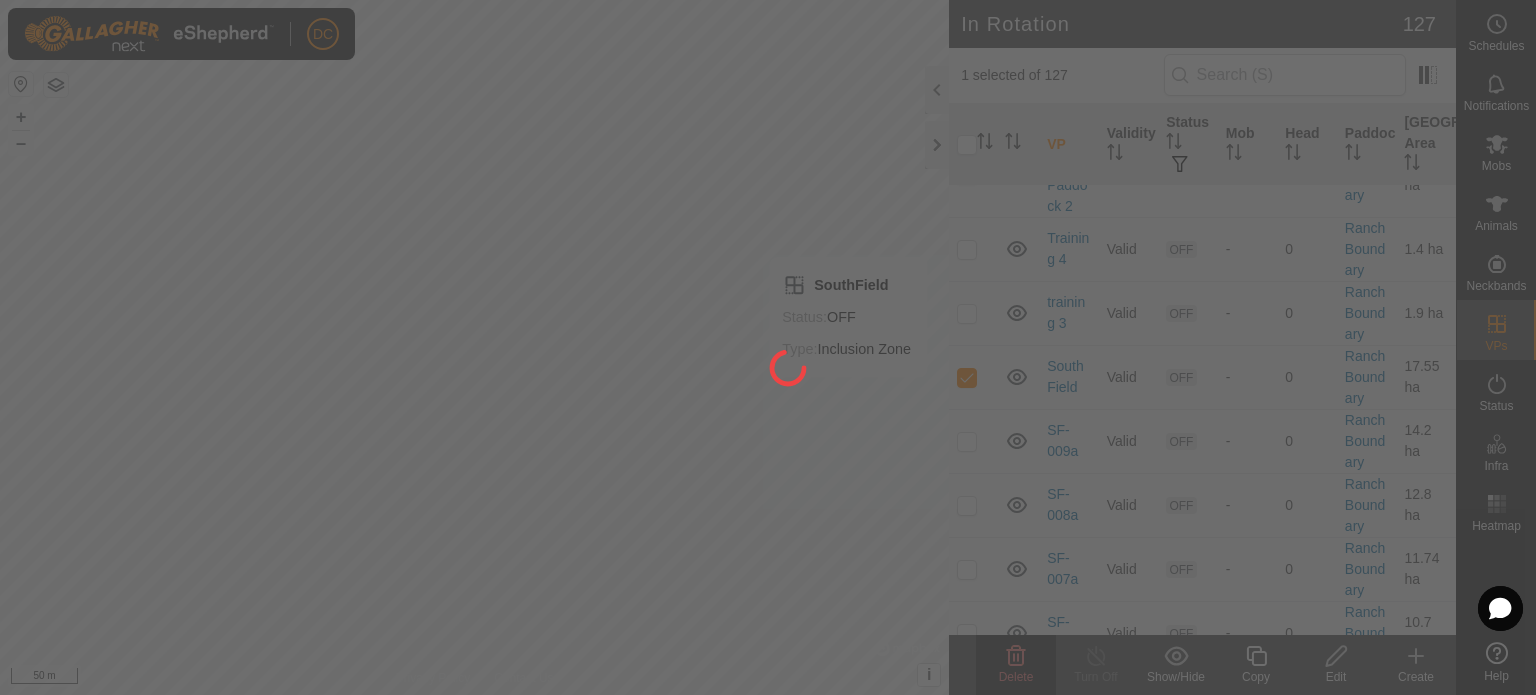 checkbox on "false" 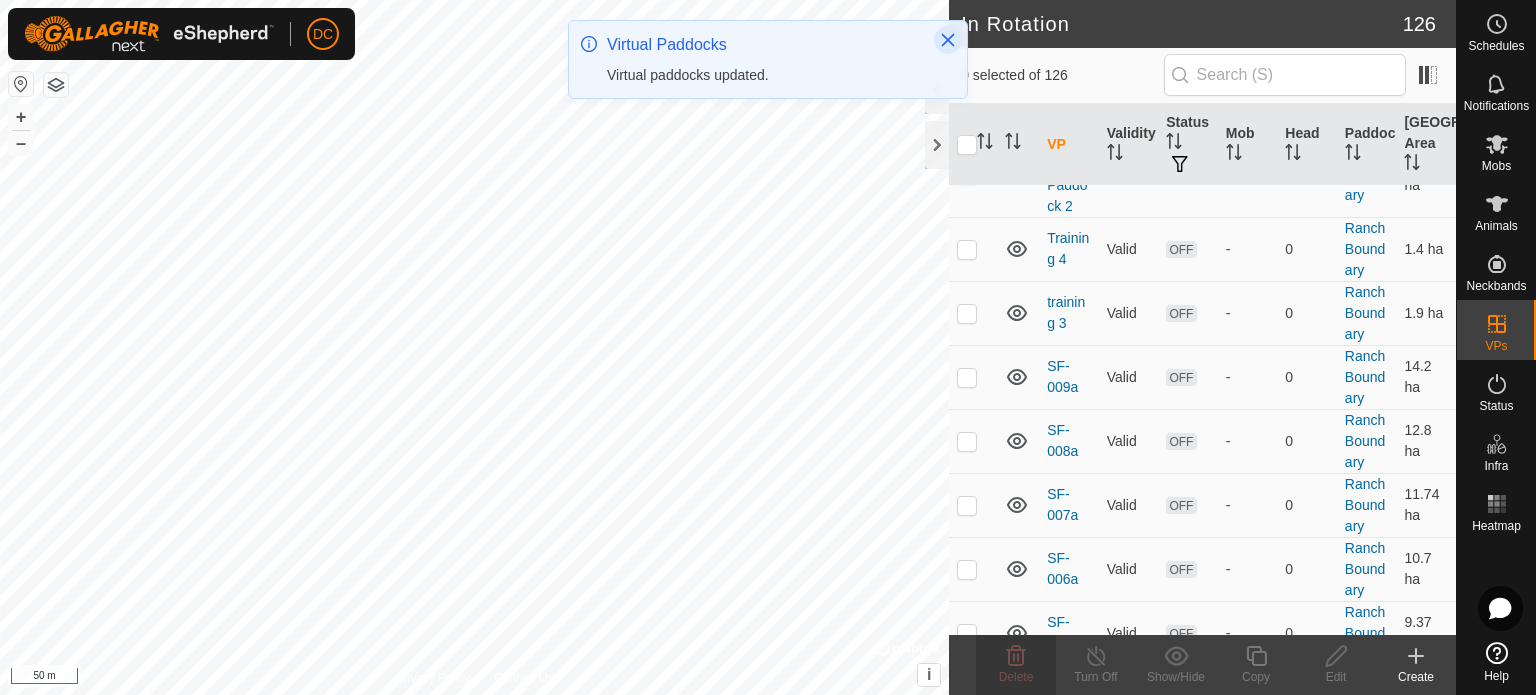 click 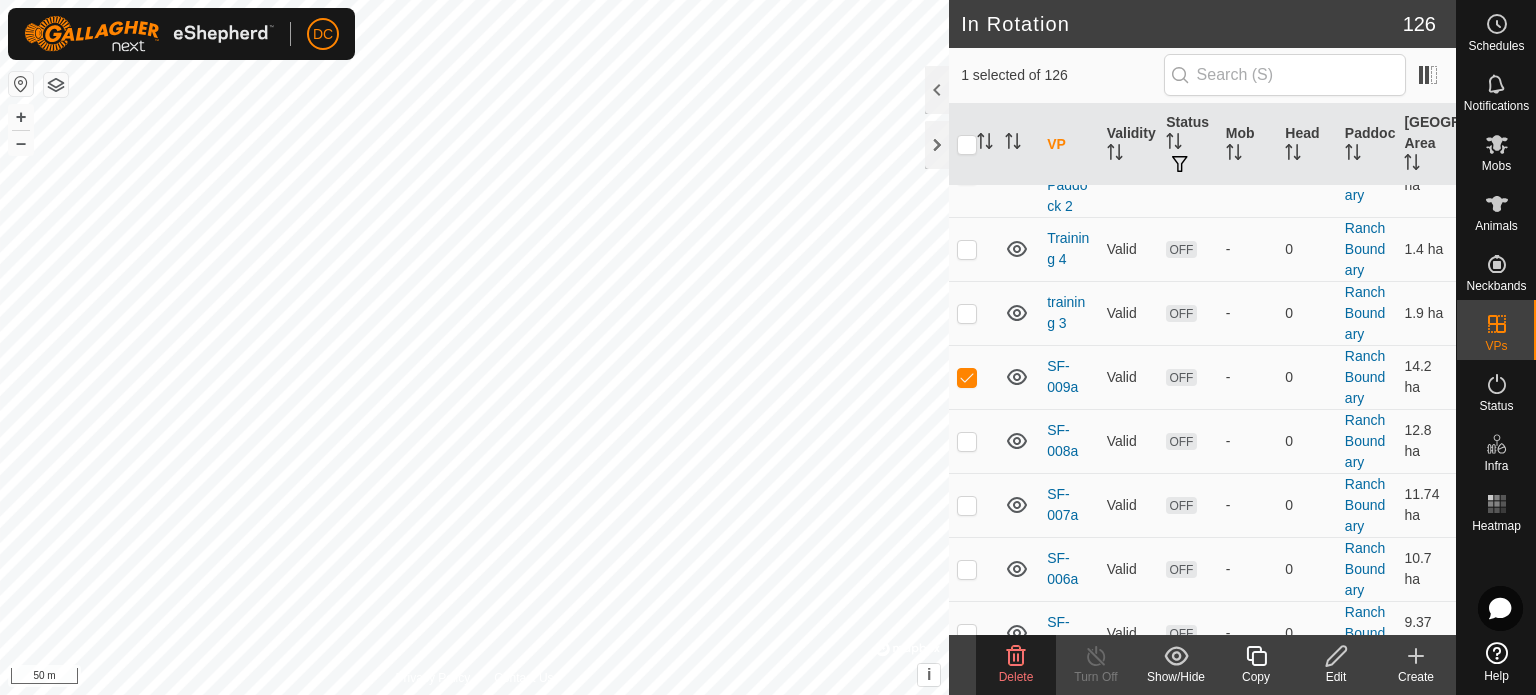 checkbox on "false" 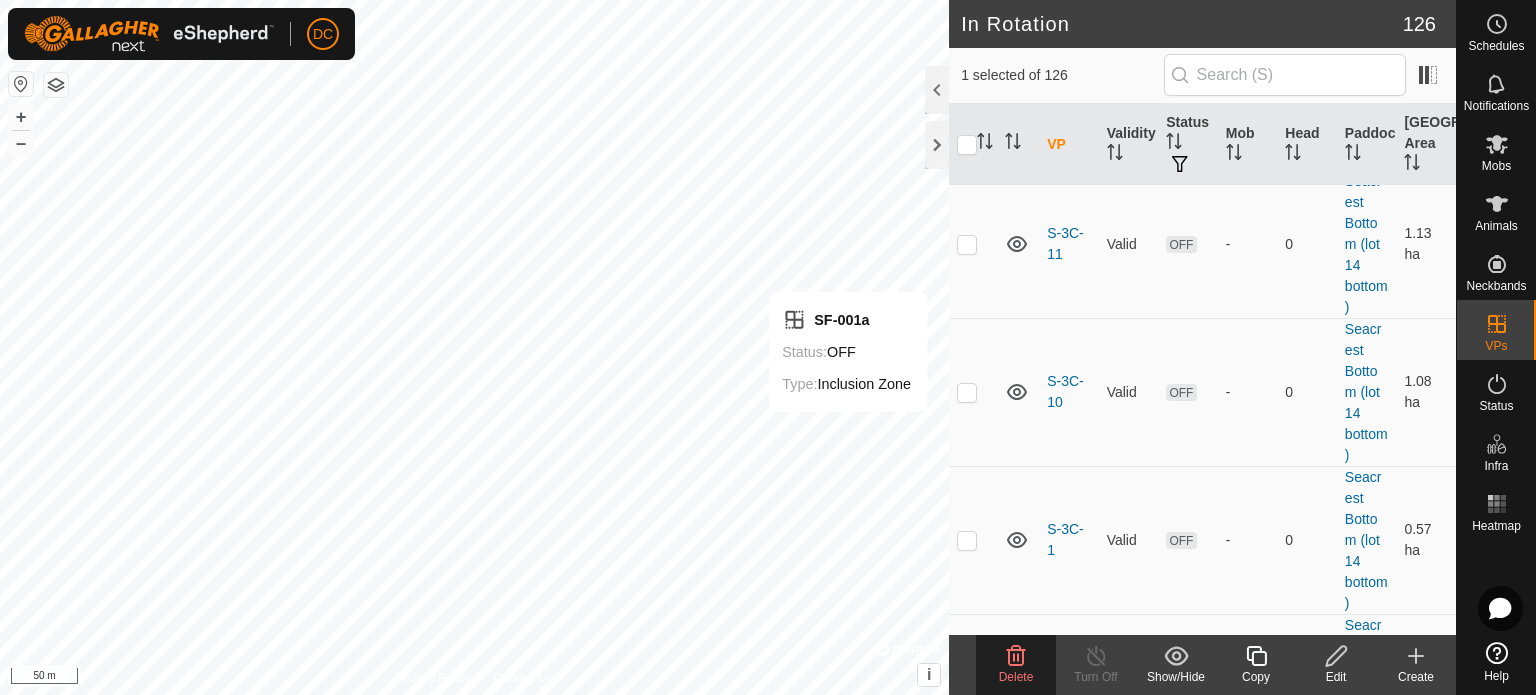 scroll, scrollTop: 7400, scrollLeft: 0, axis: vertical 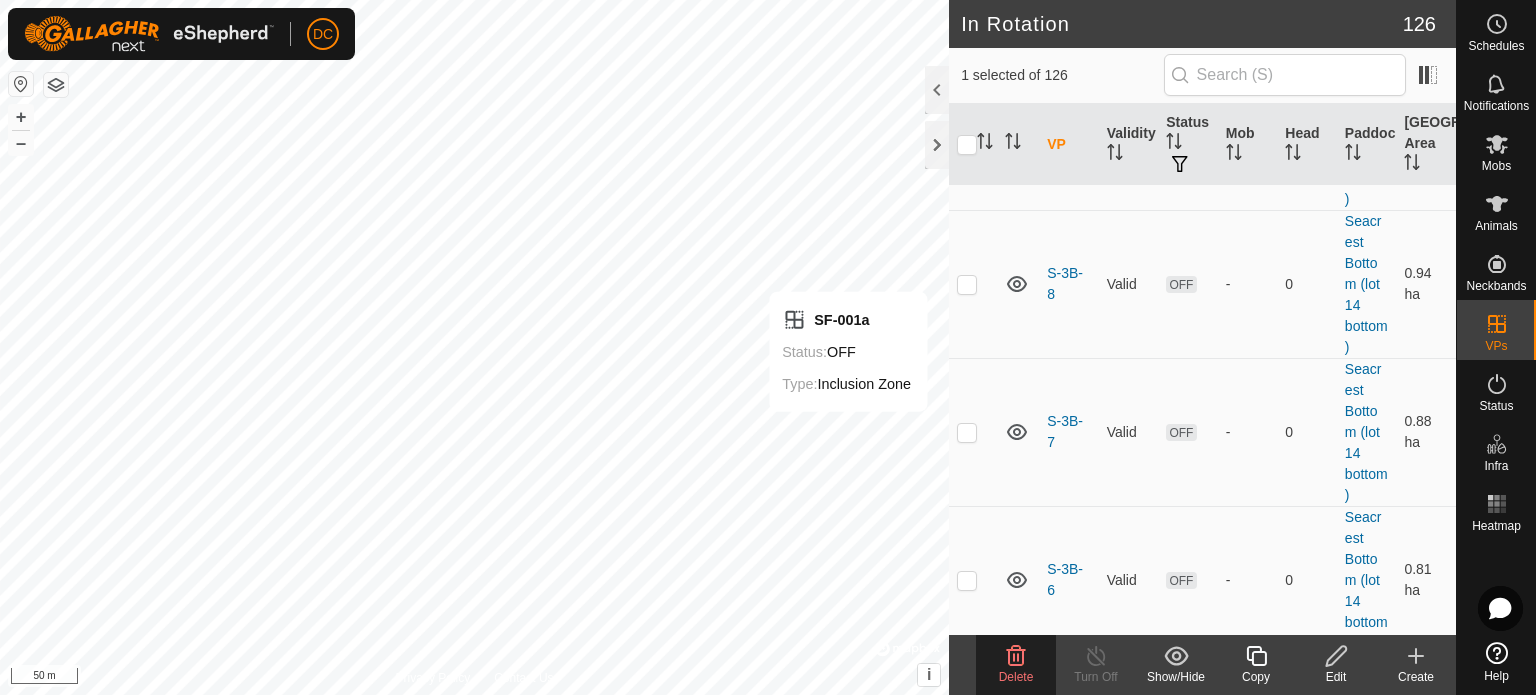 click 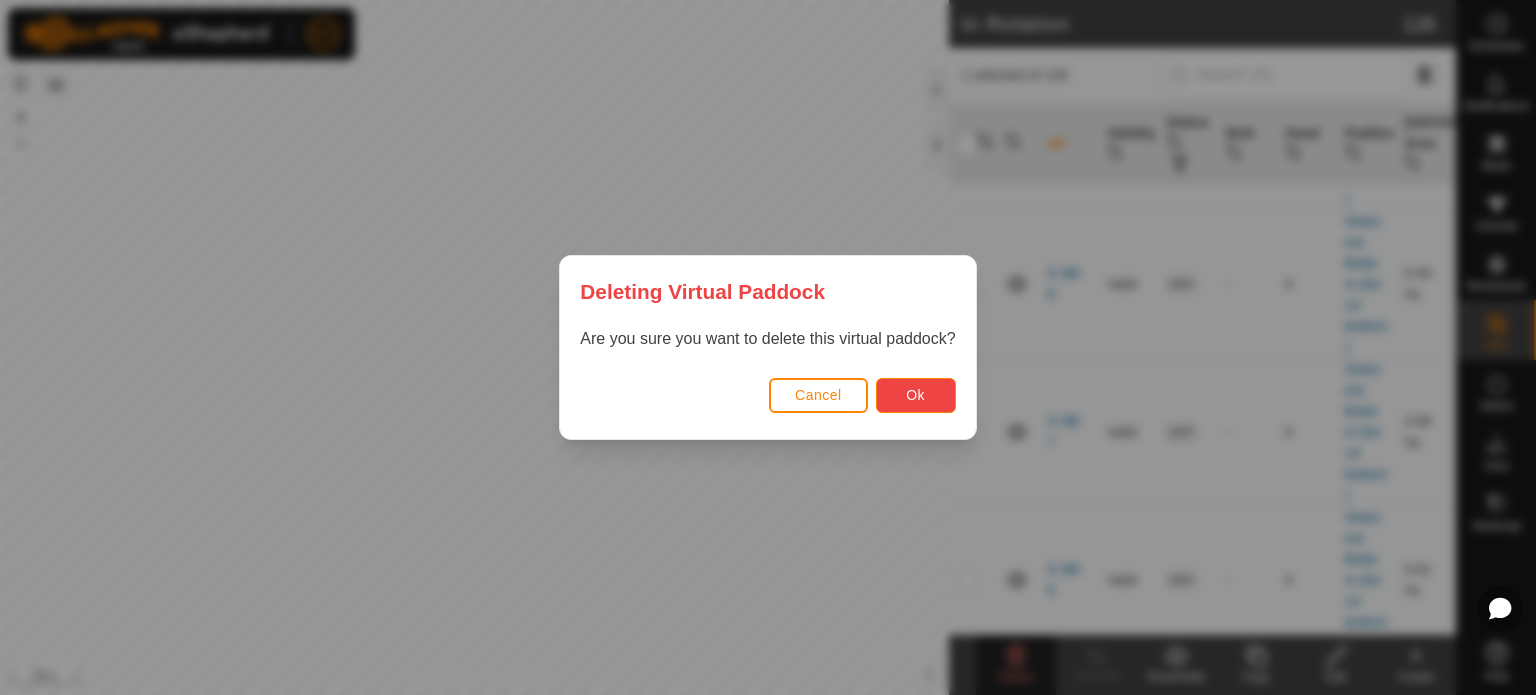 click on "Ok" at bounding box center [915, 395] 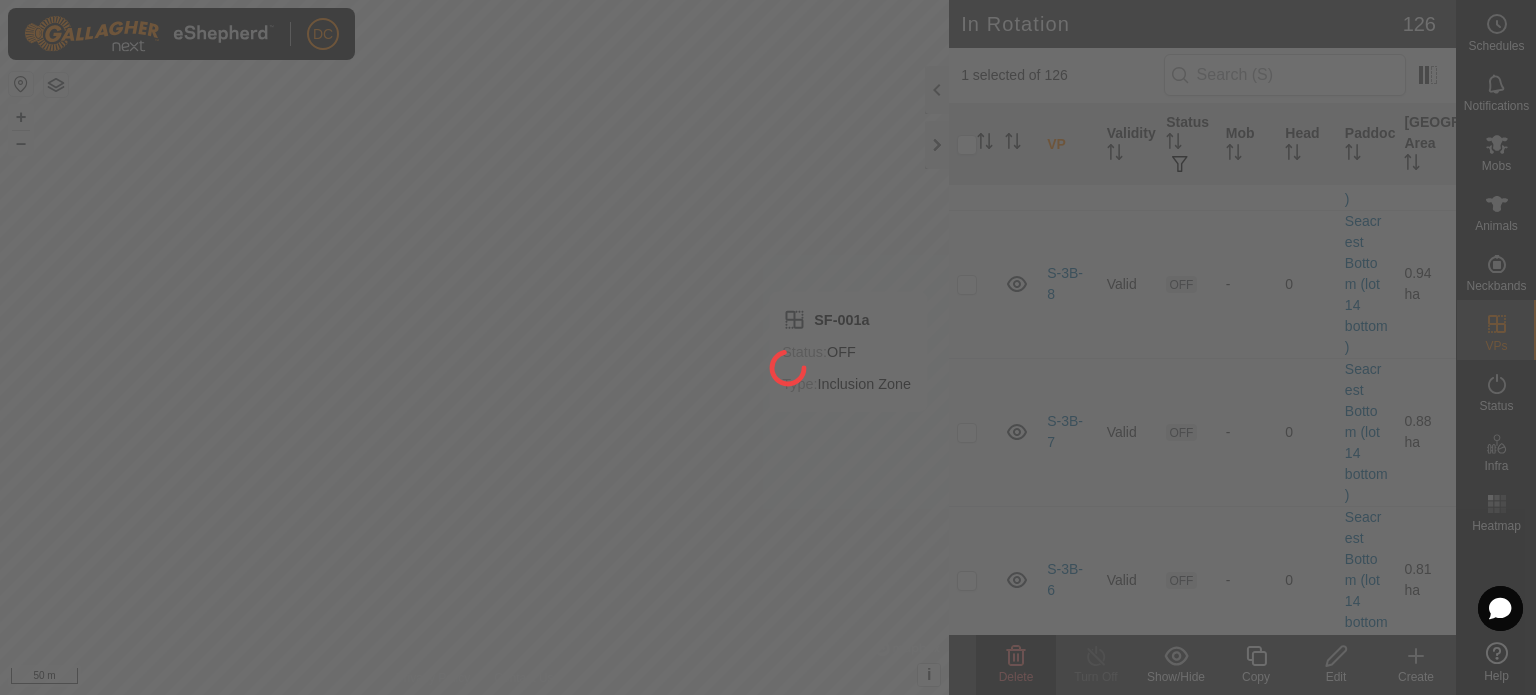 checkbox on "false" 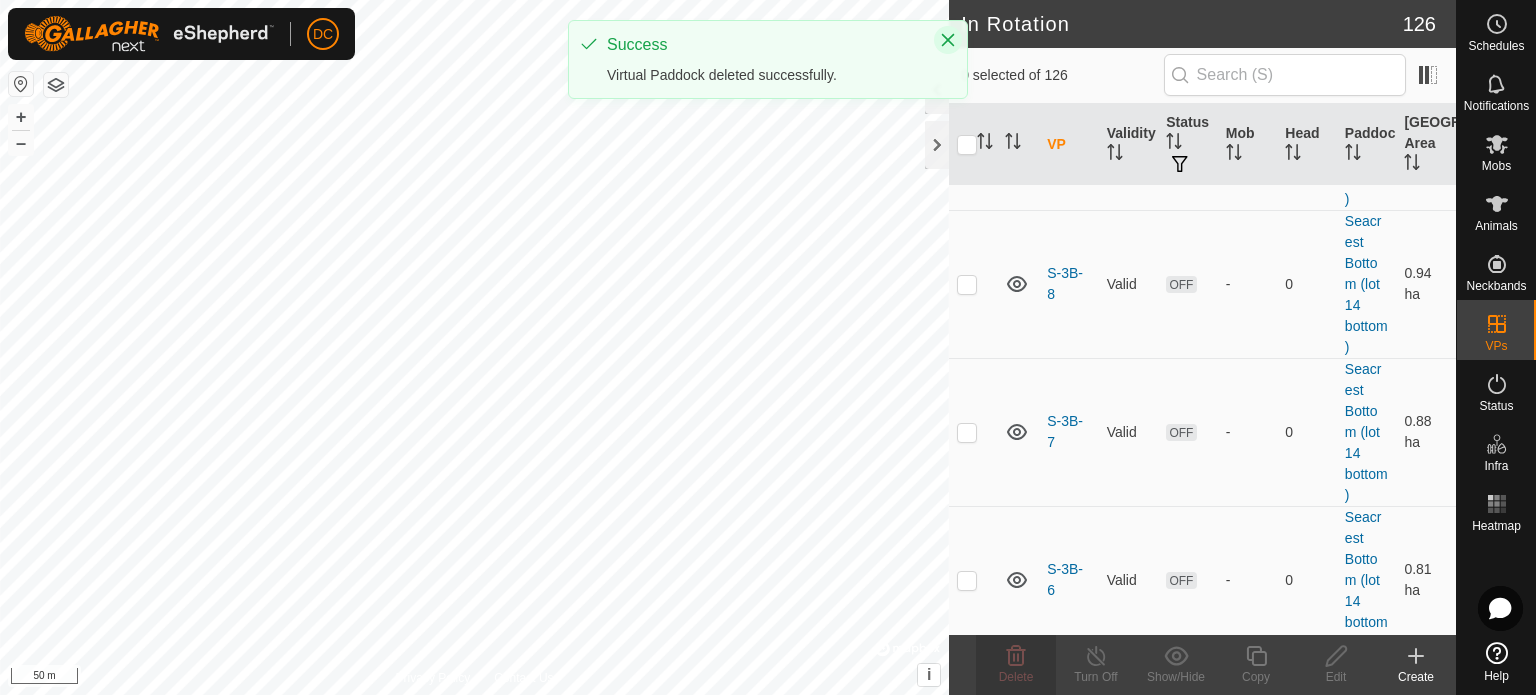 click 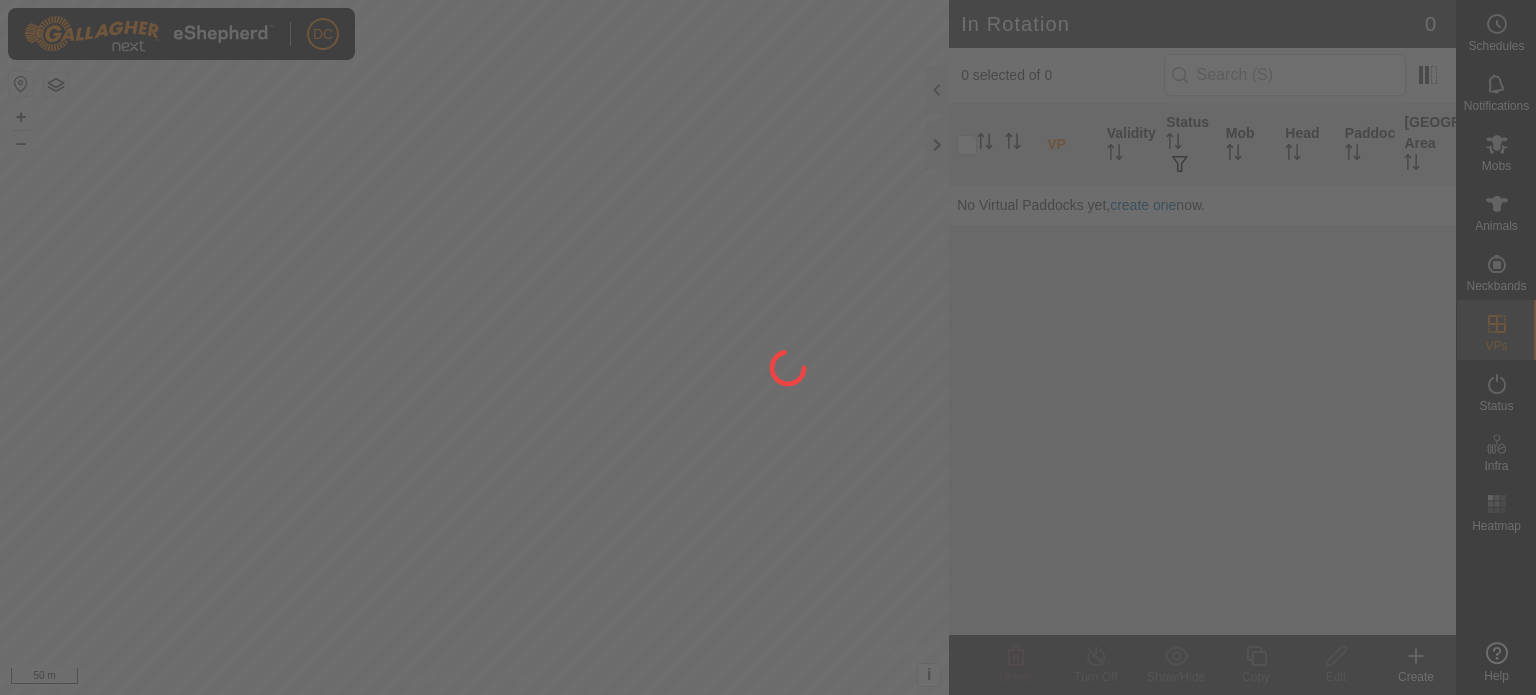 scroll, scrollTop: 0, scrollLeft: 0, axis: both 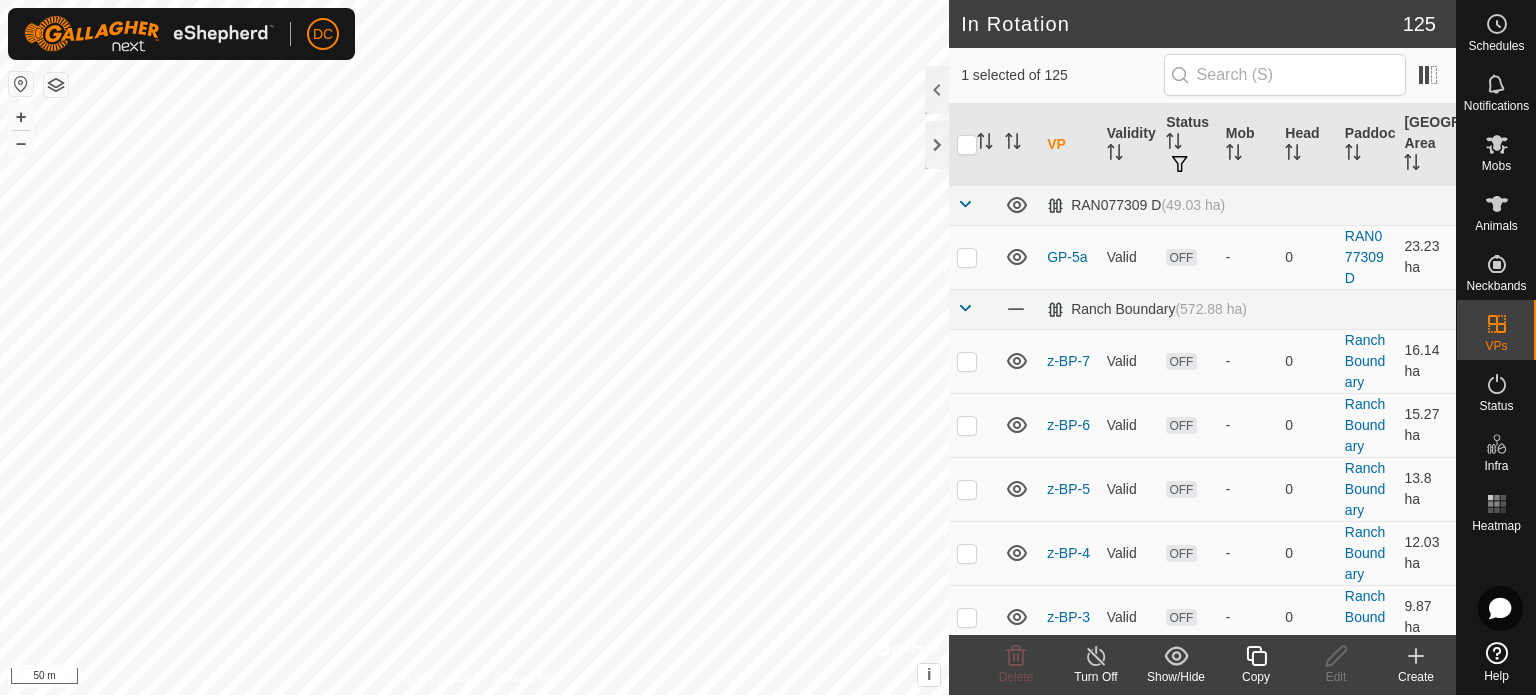 checkbox on "false" 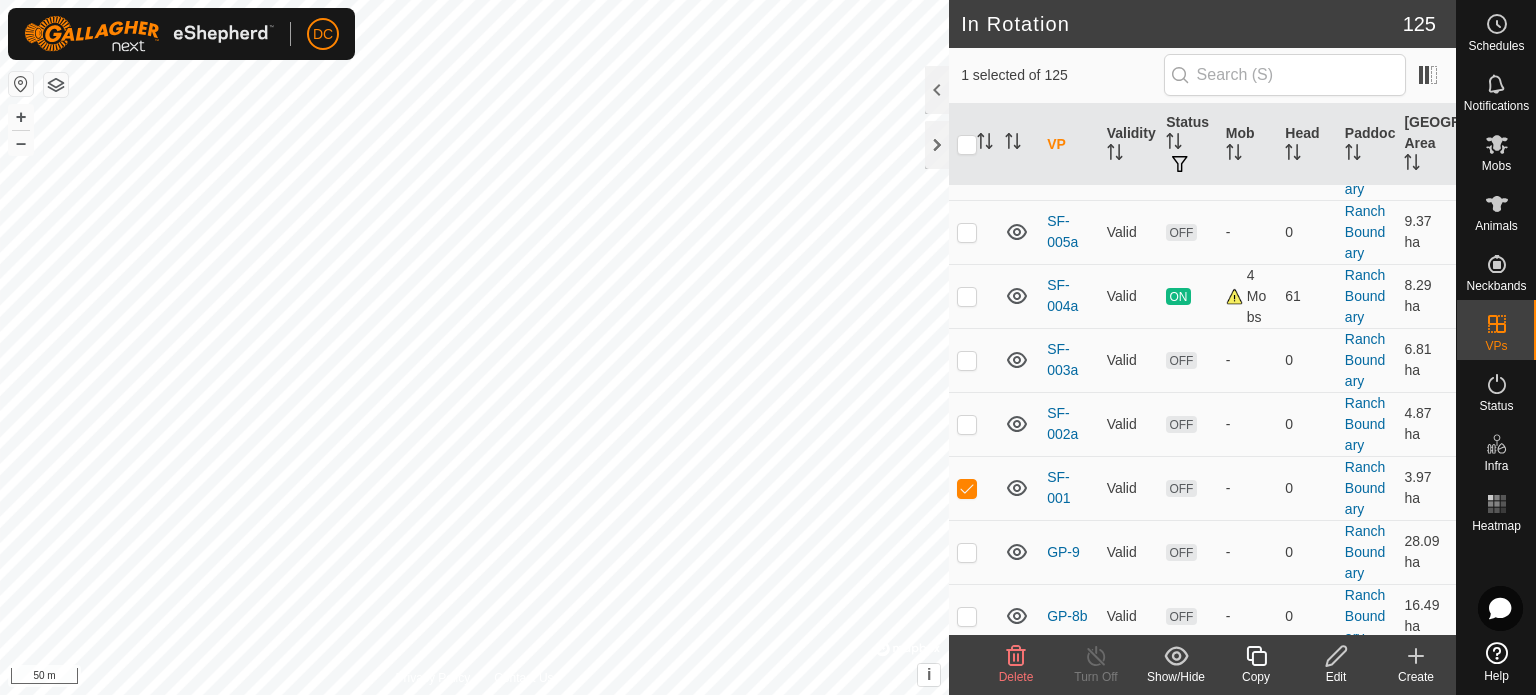 scroll, scrollTop: 1400, scrollLeft: 0, axis: vertical 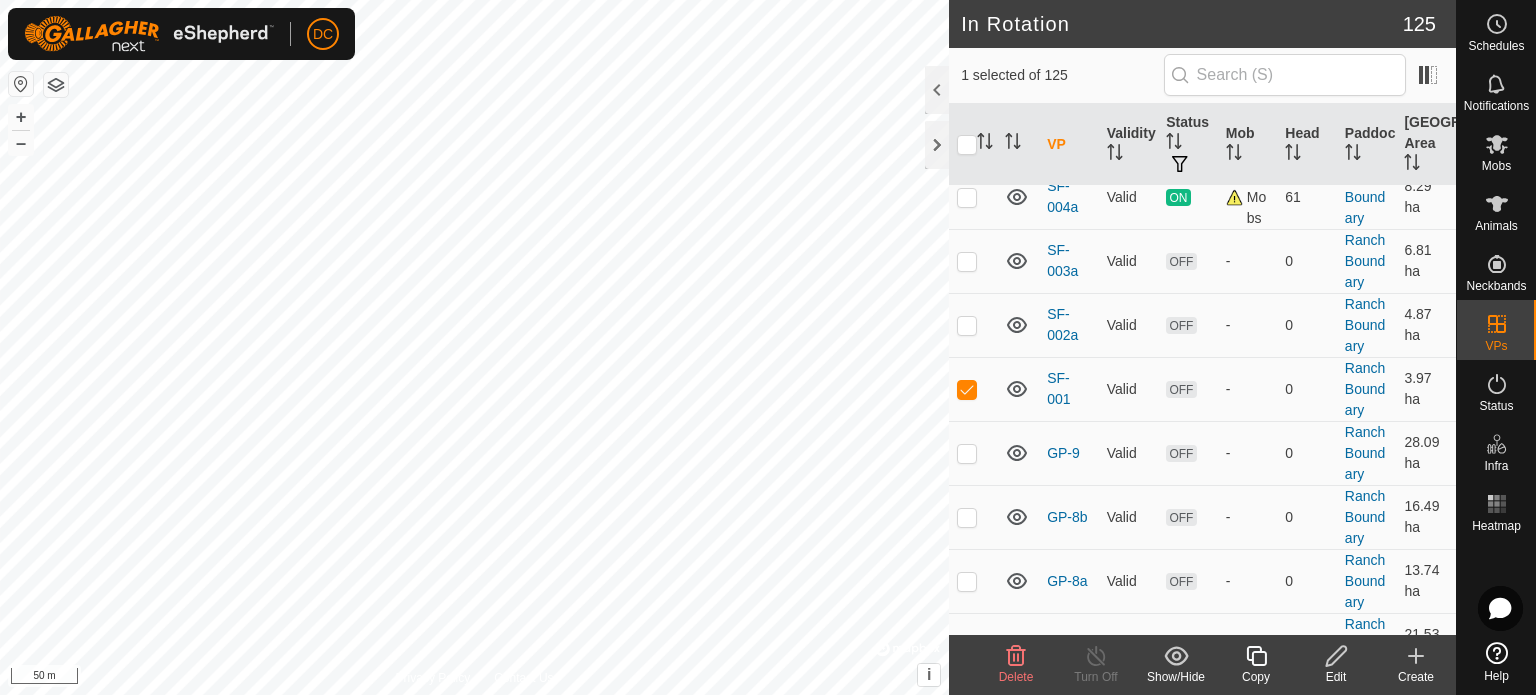 click 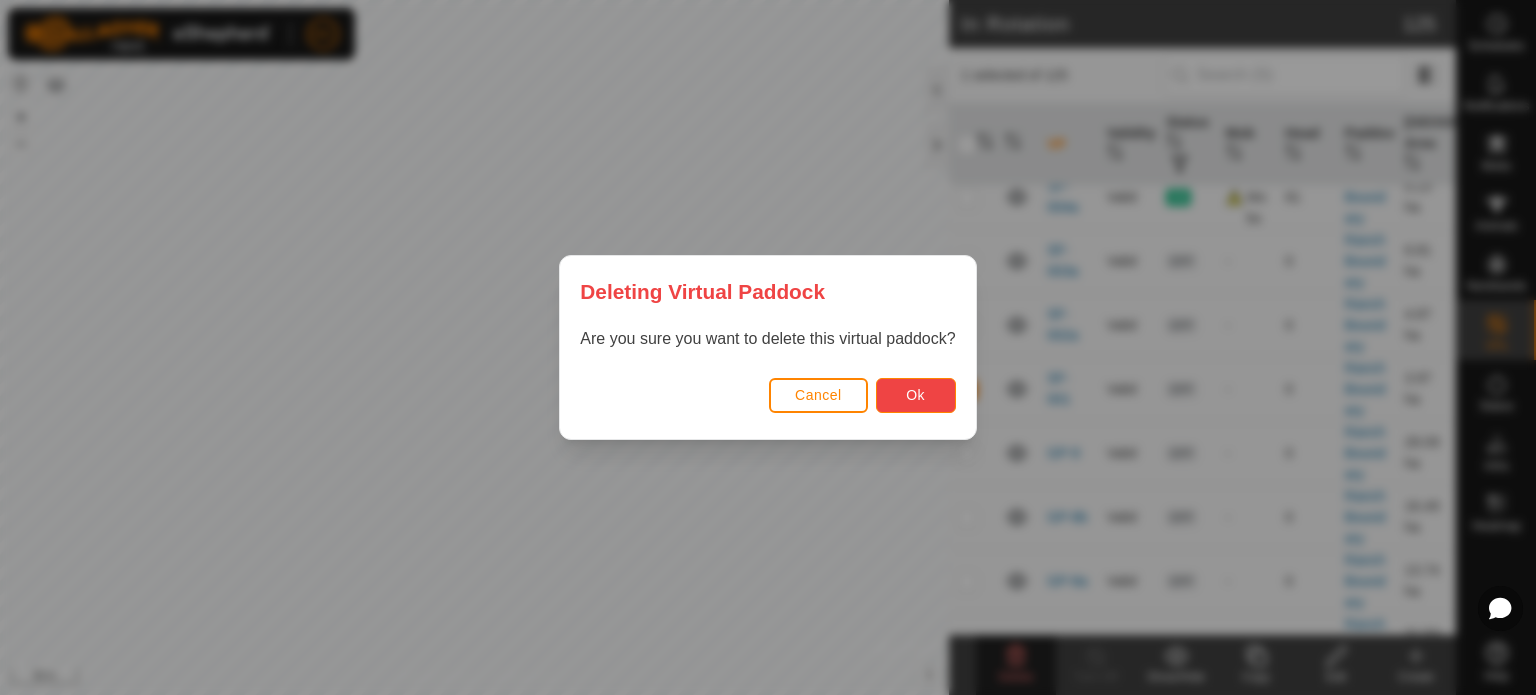 click on "Ok" at bounding box center [915, 395] 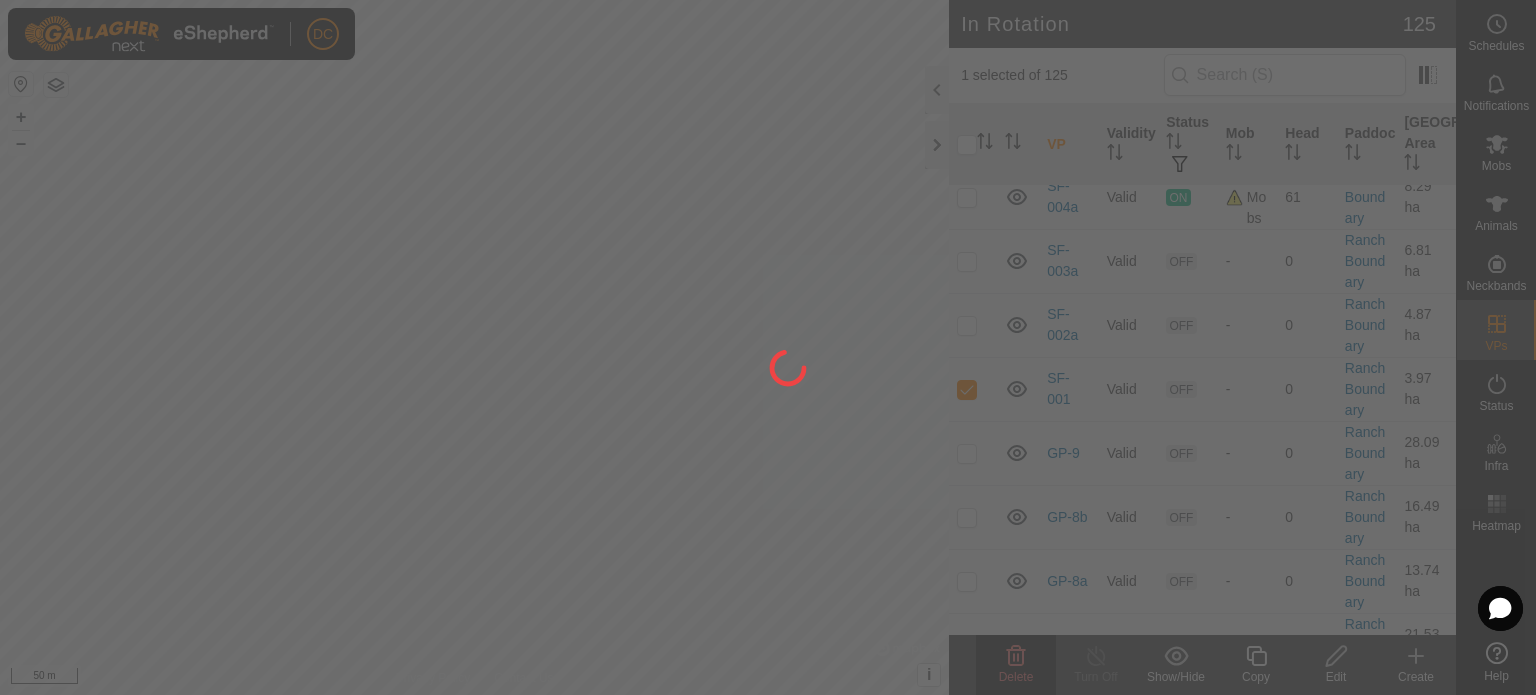 checkbox on "false" 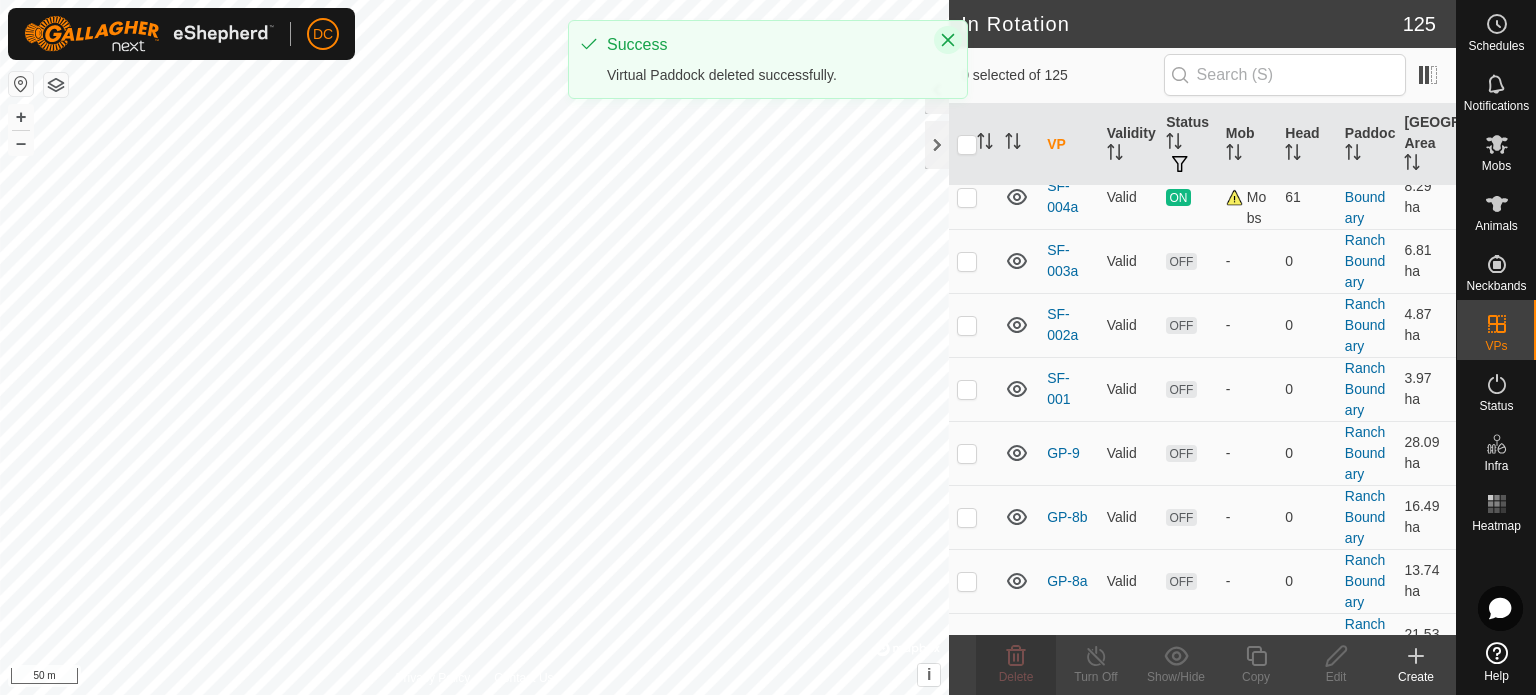 click 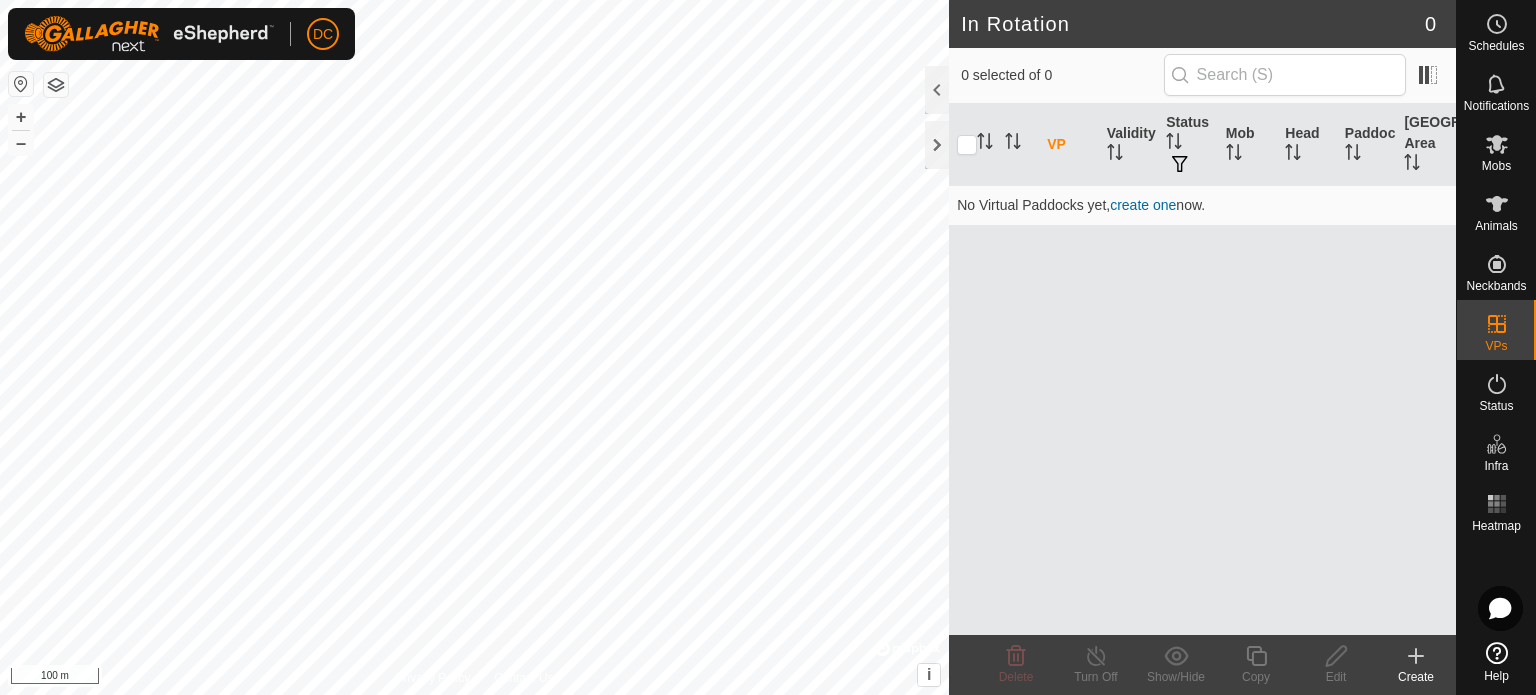 scroll, scrollTop: 0, scrollLeft: 0, axis: both 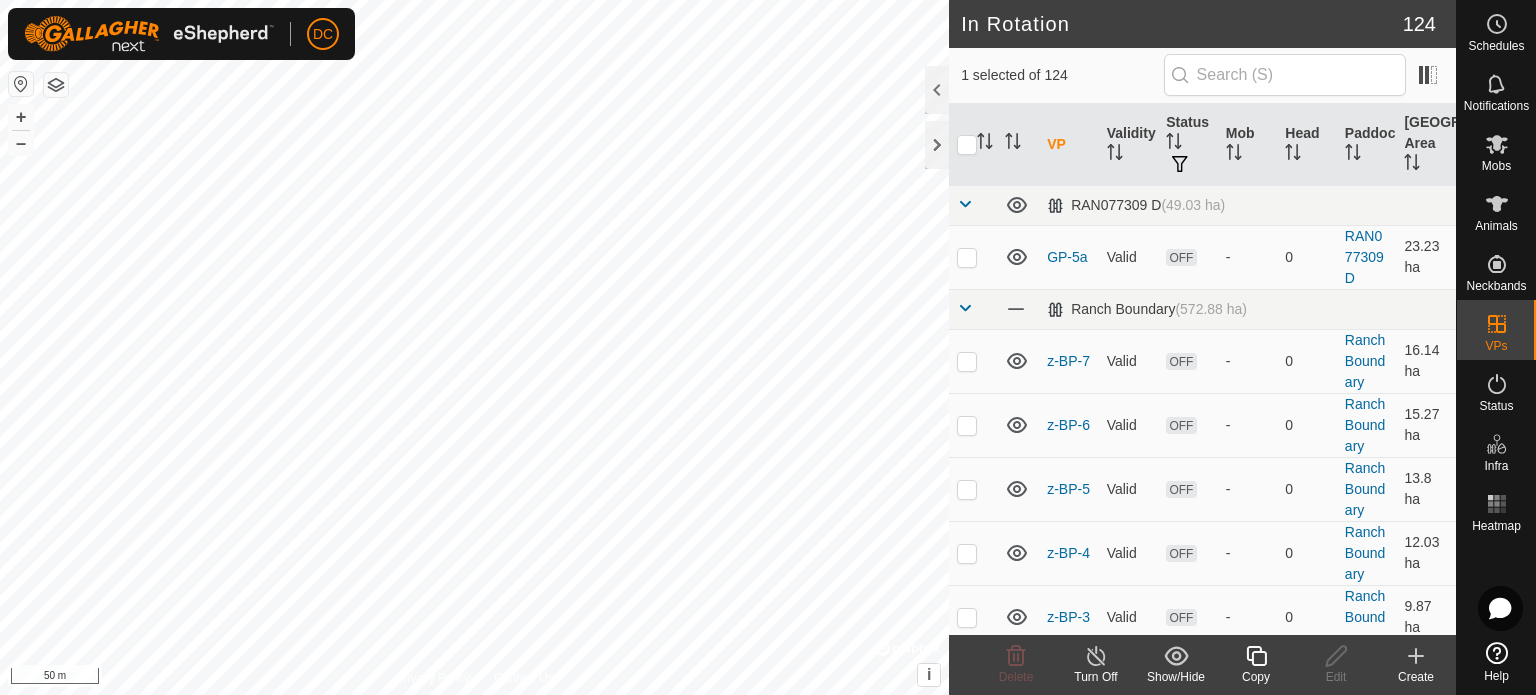 checkbox on "false" 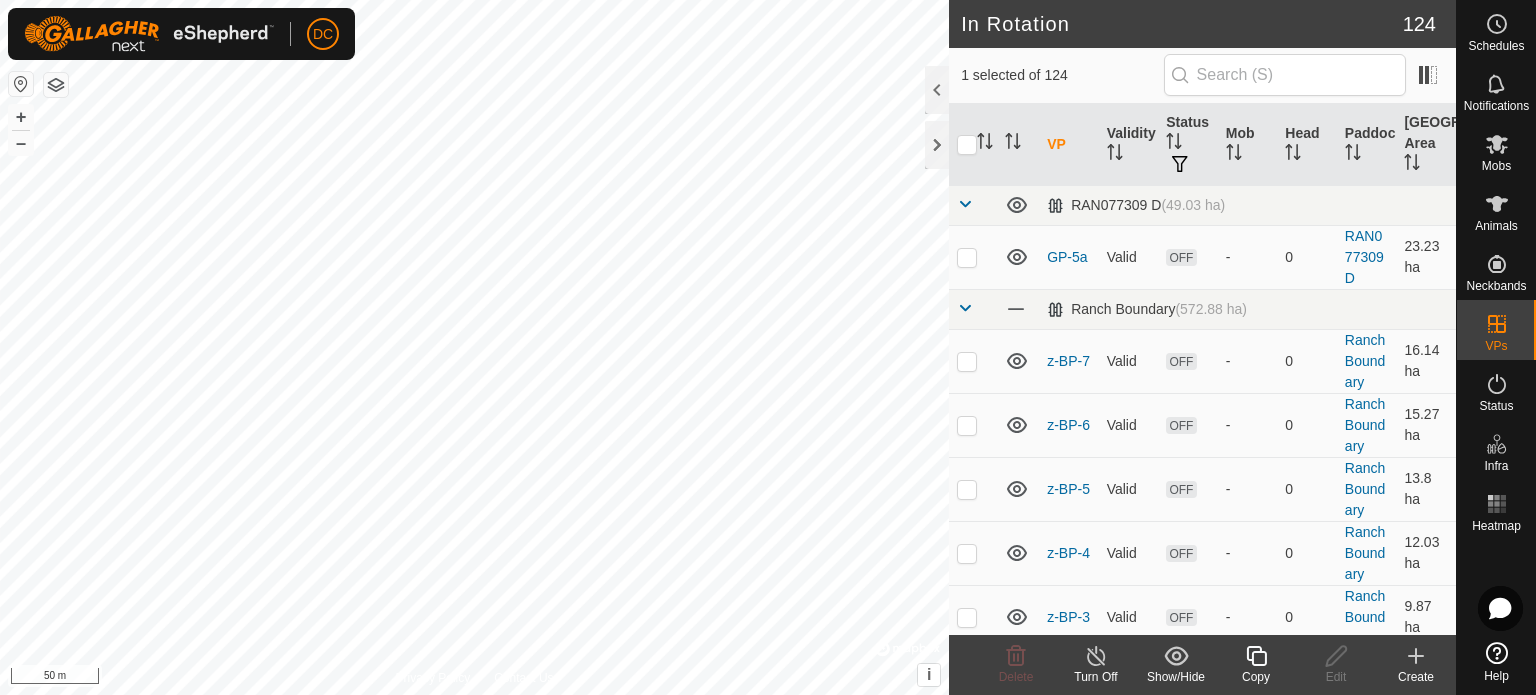 checkbox on "true" 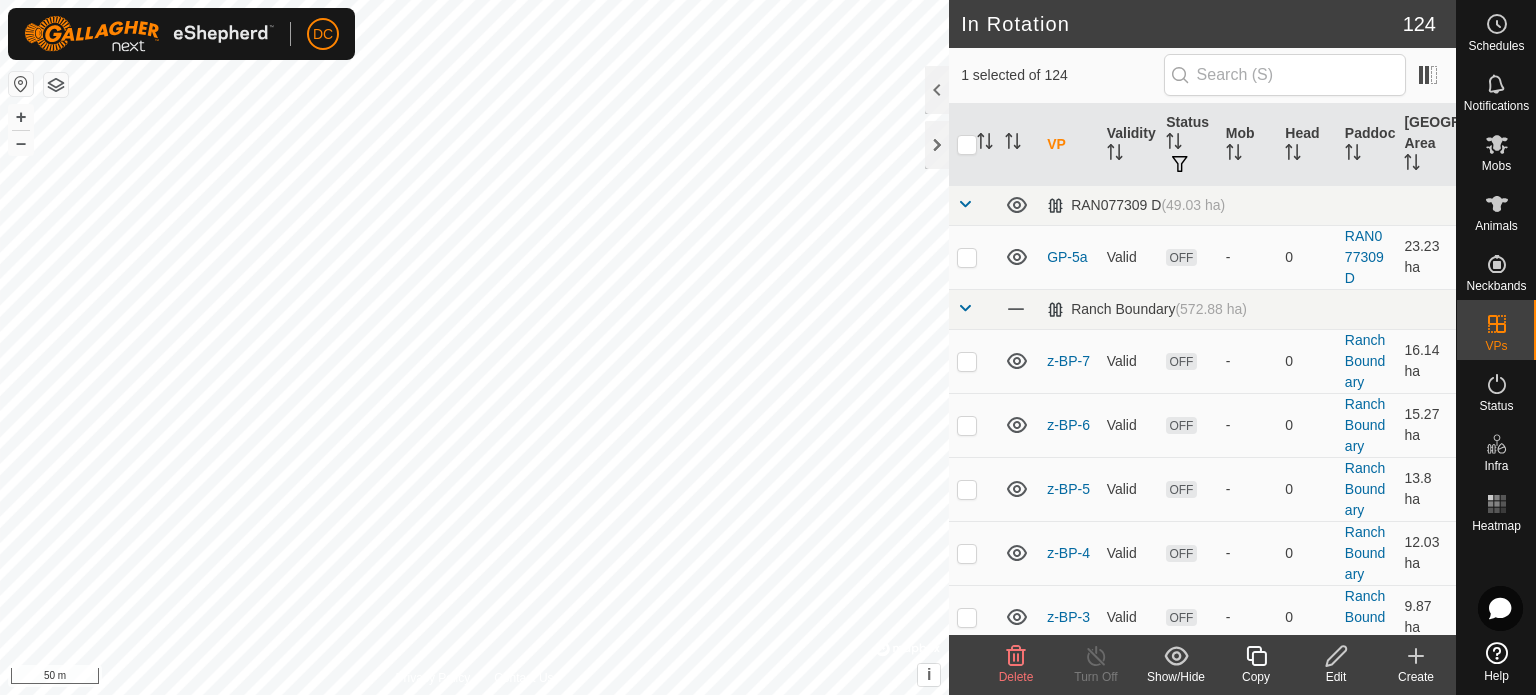 checkbox on "true" 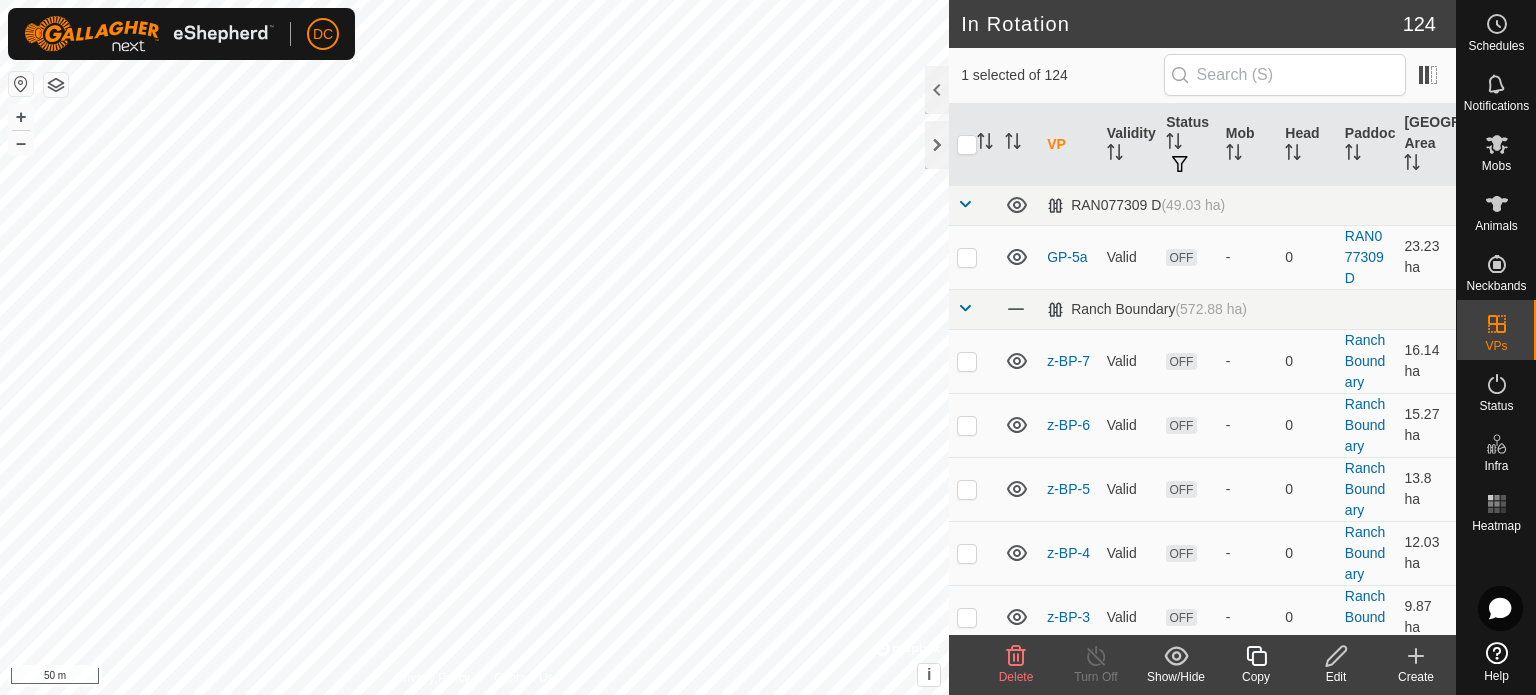 checkbox on "false" 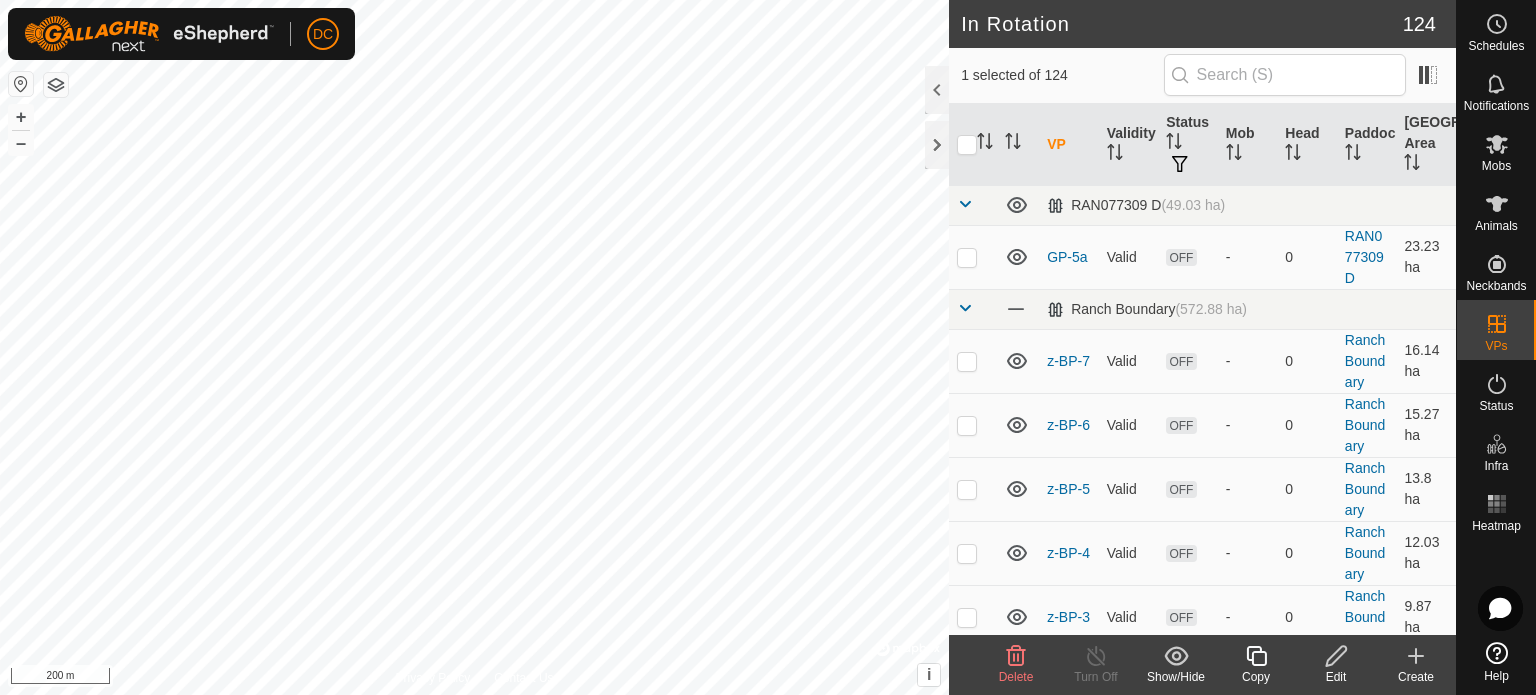 checkbox on "false" 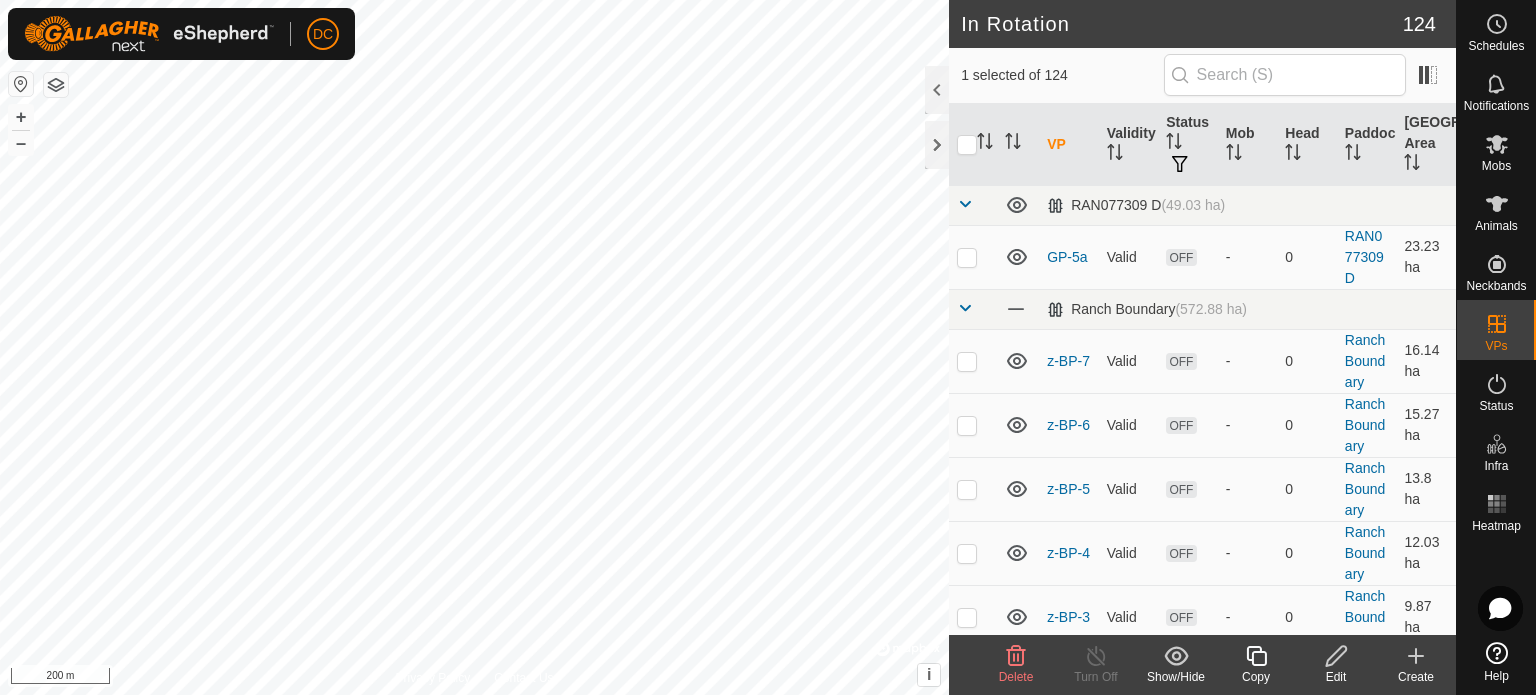checkbox on "true" 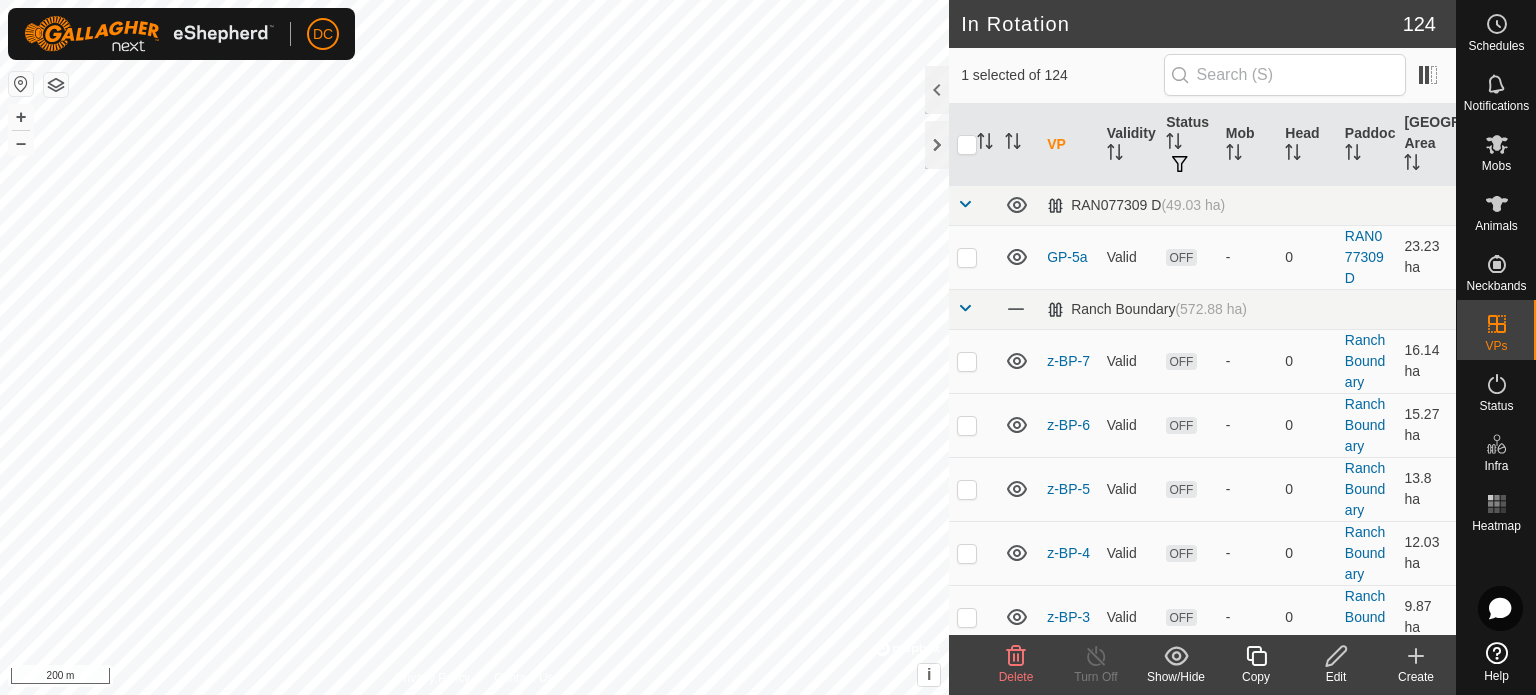 checkbox on "true" 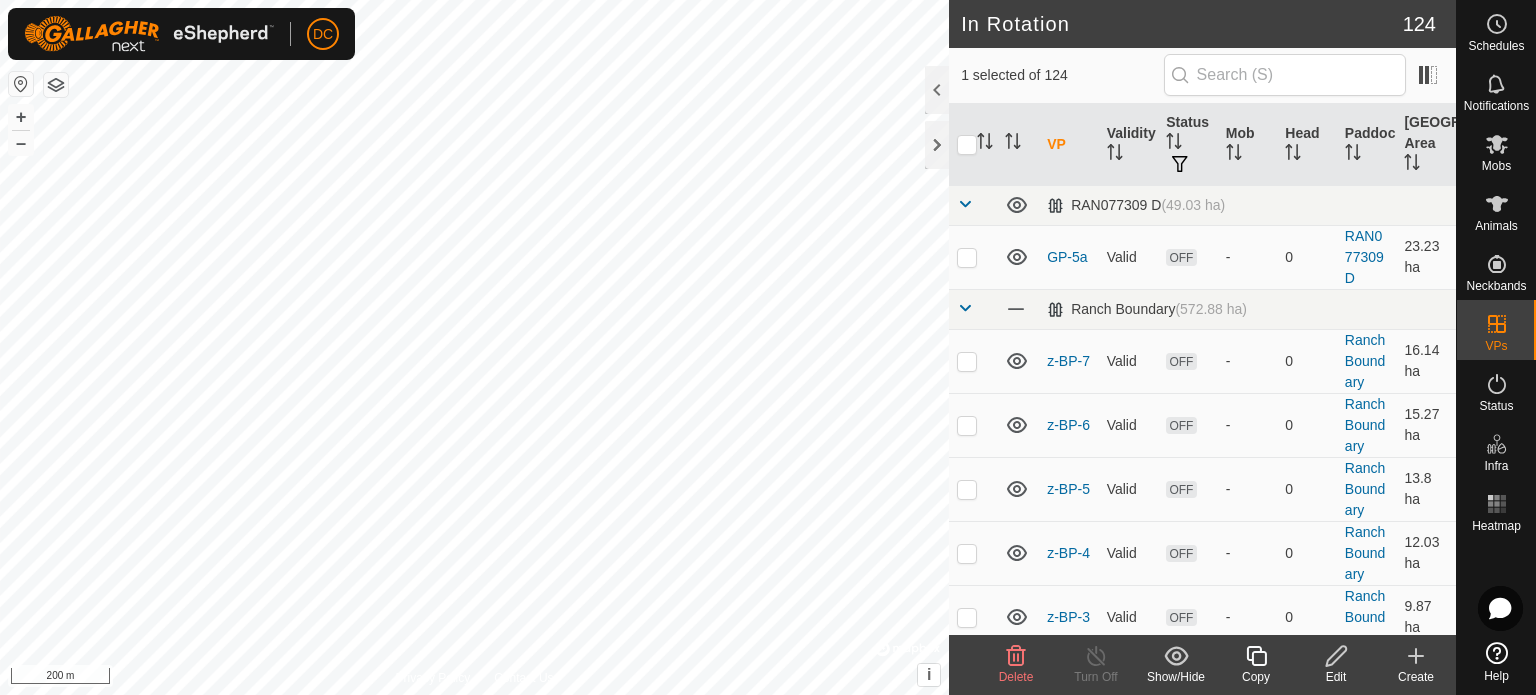 checkbox on "false" 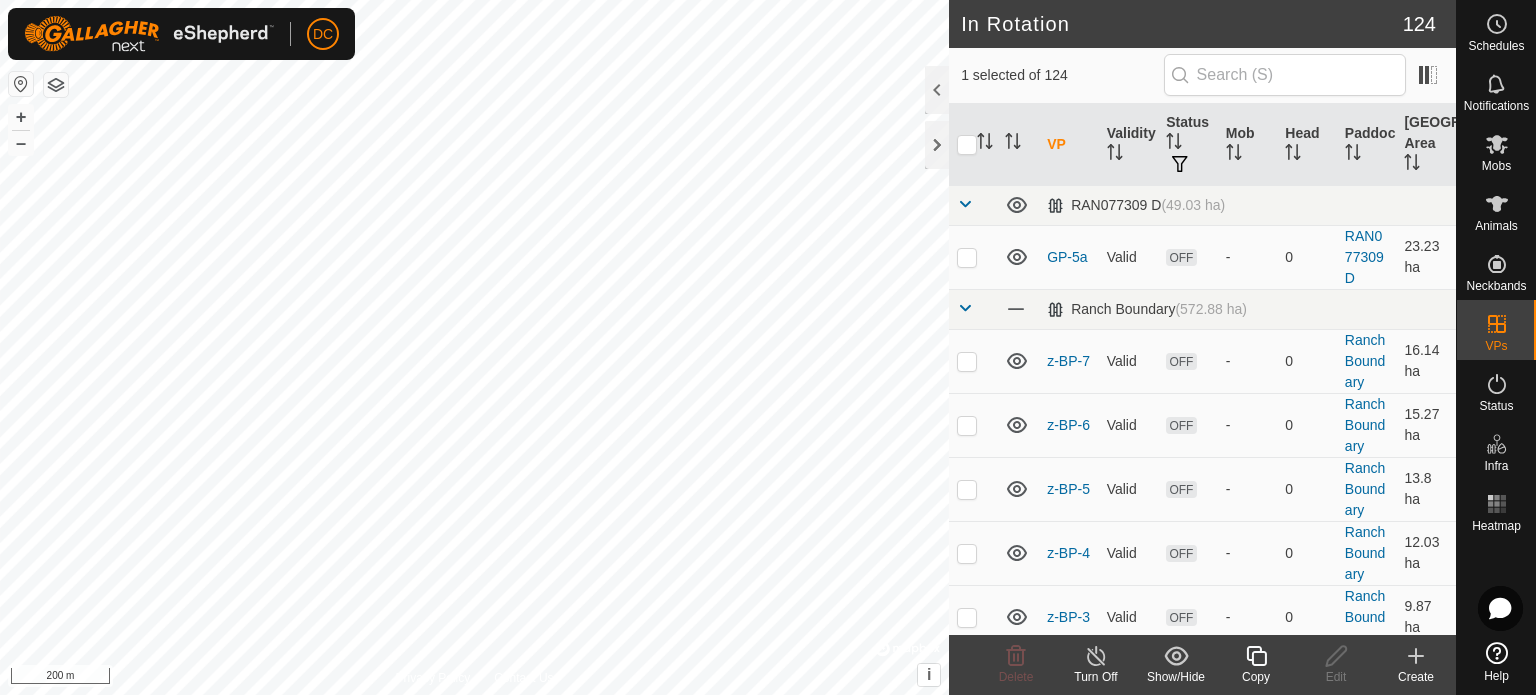 checkbox on "true" 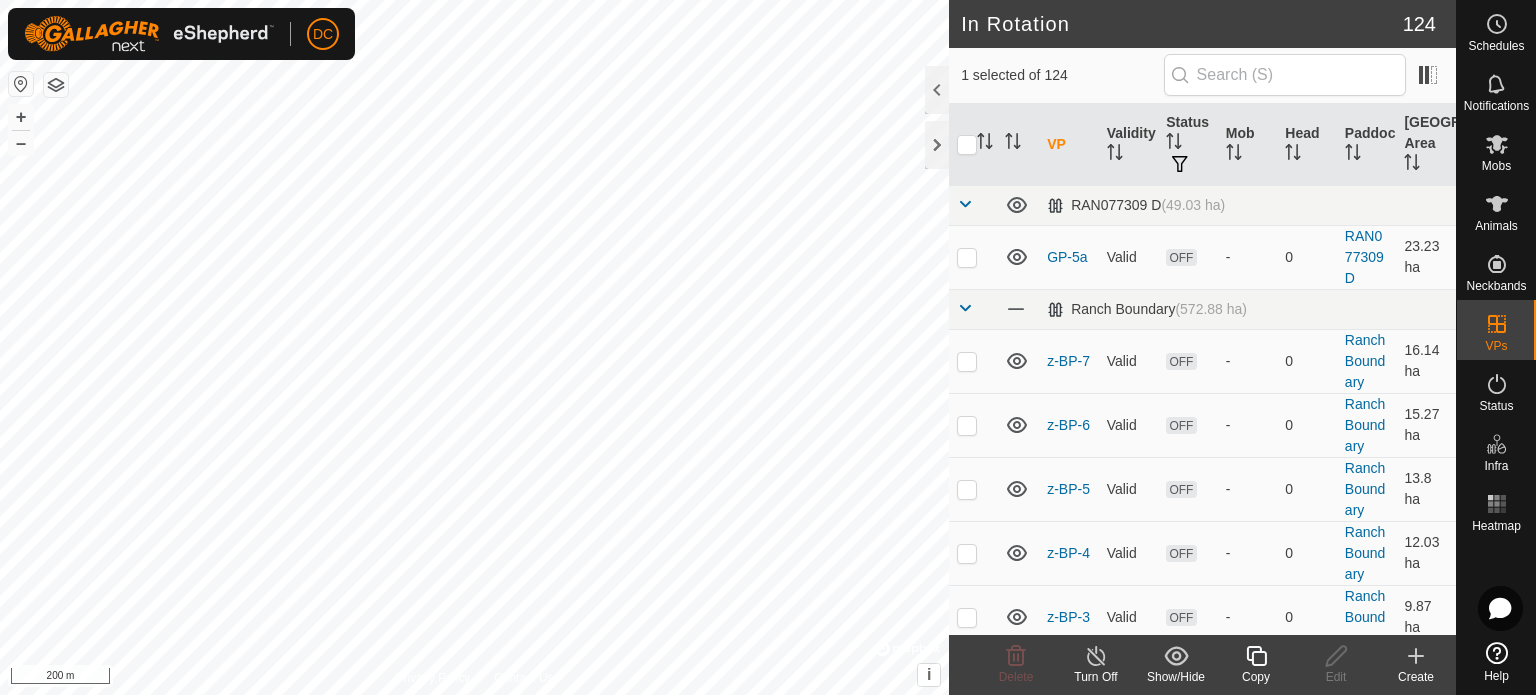 checkbox on "false" 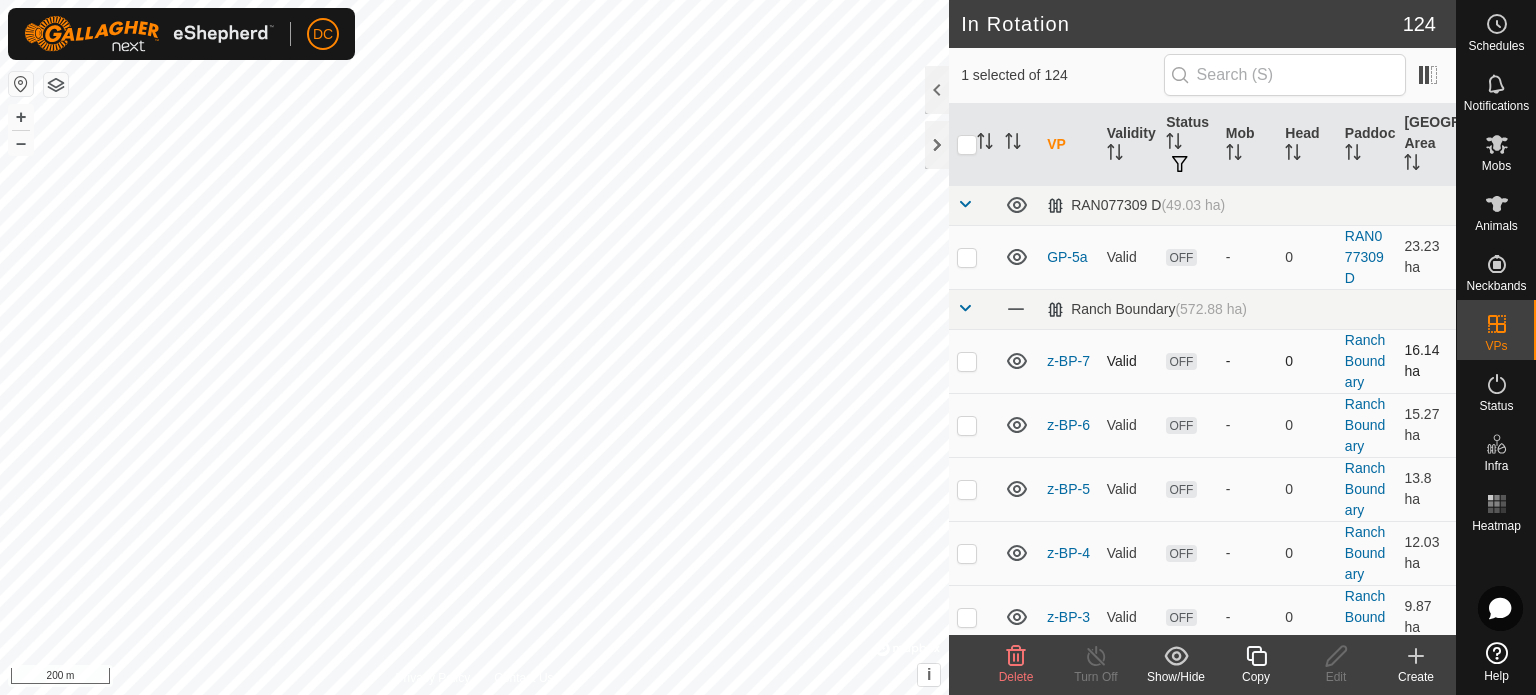 checkbox on "false" 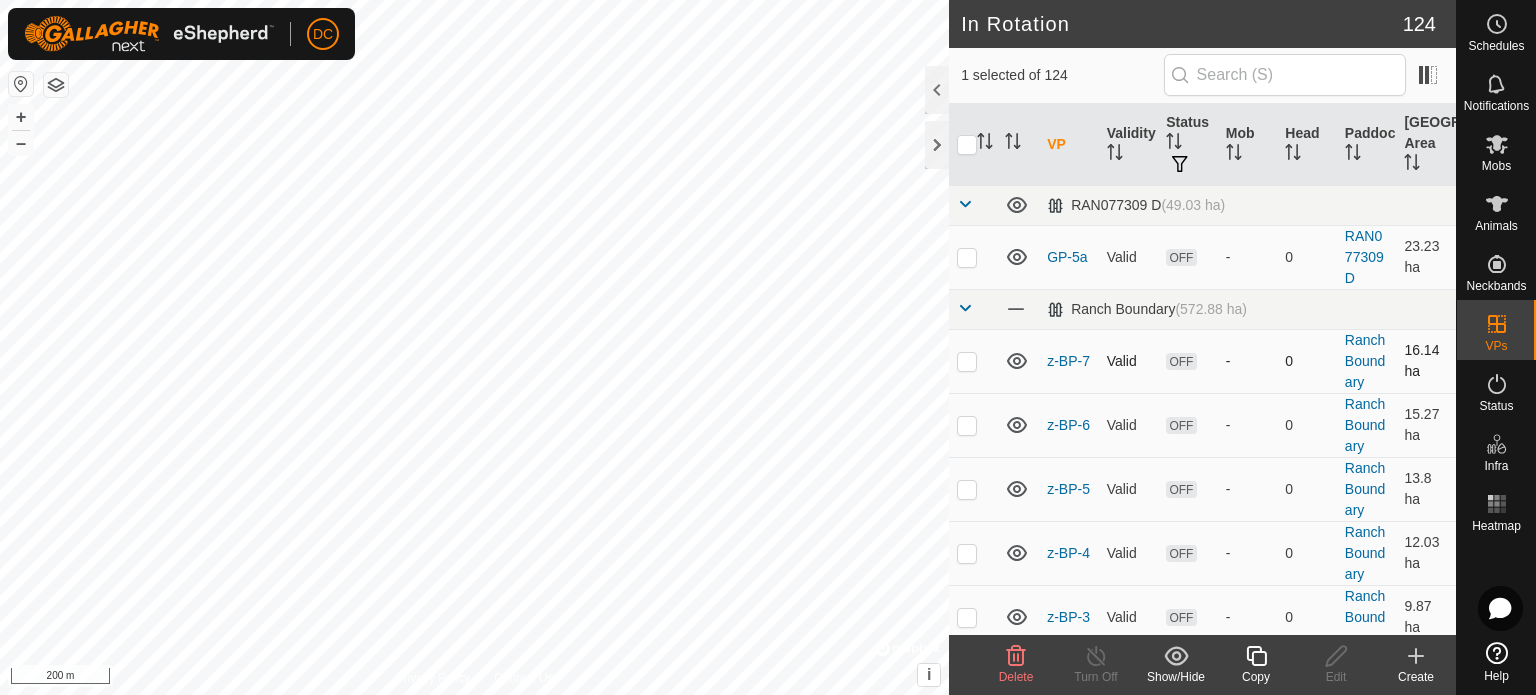 checkbox on "true" 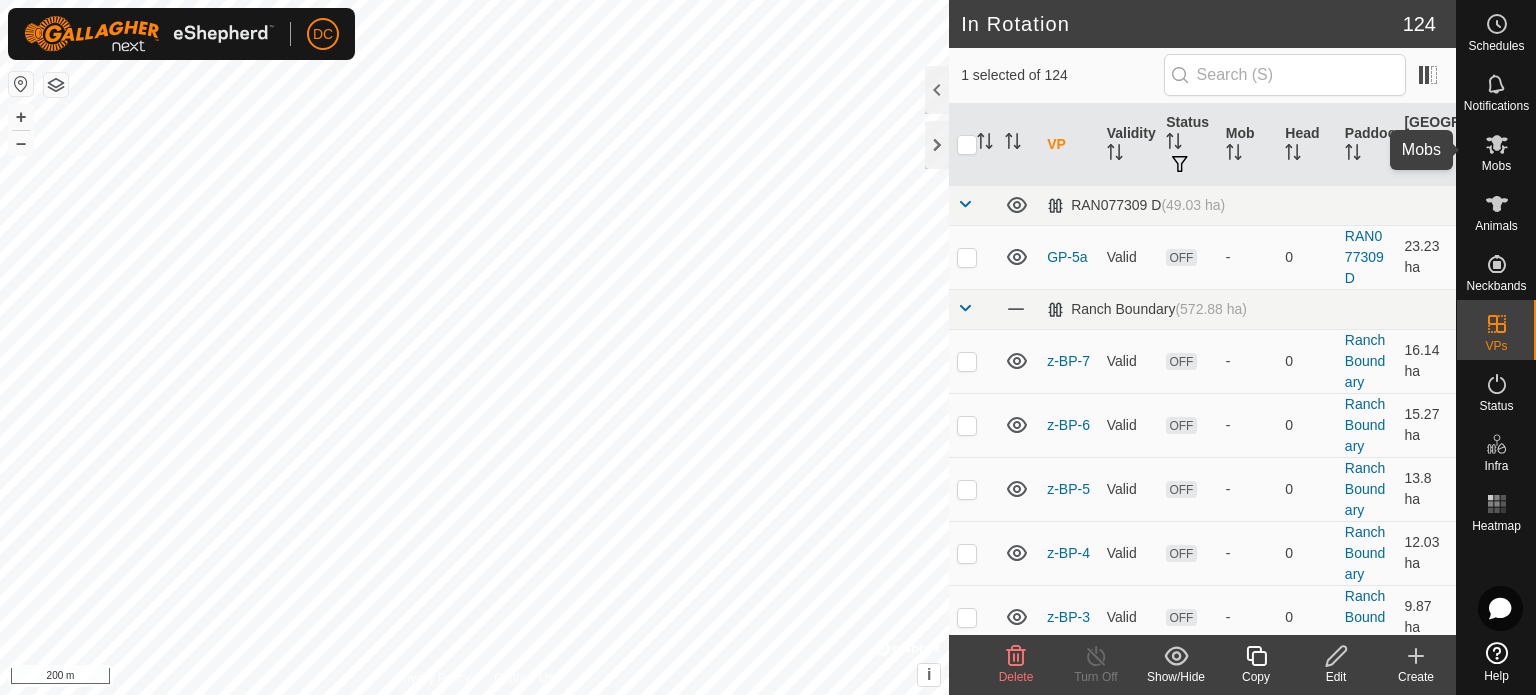click at bounding box center [1497, 144] 